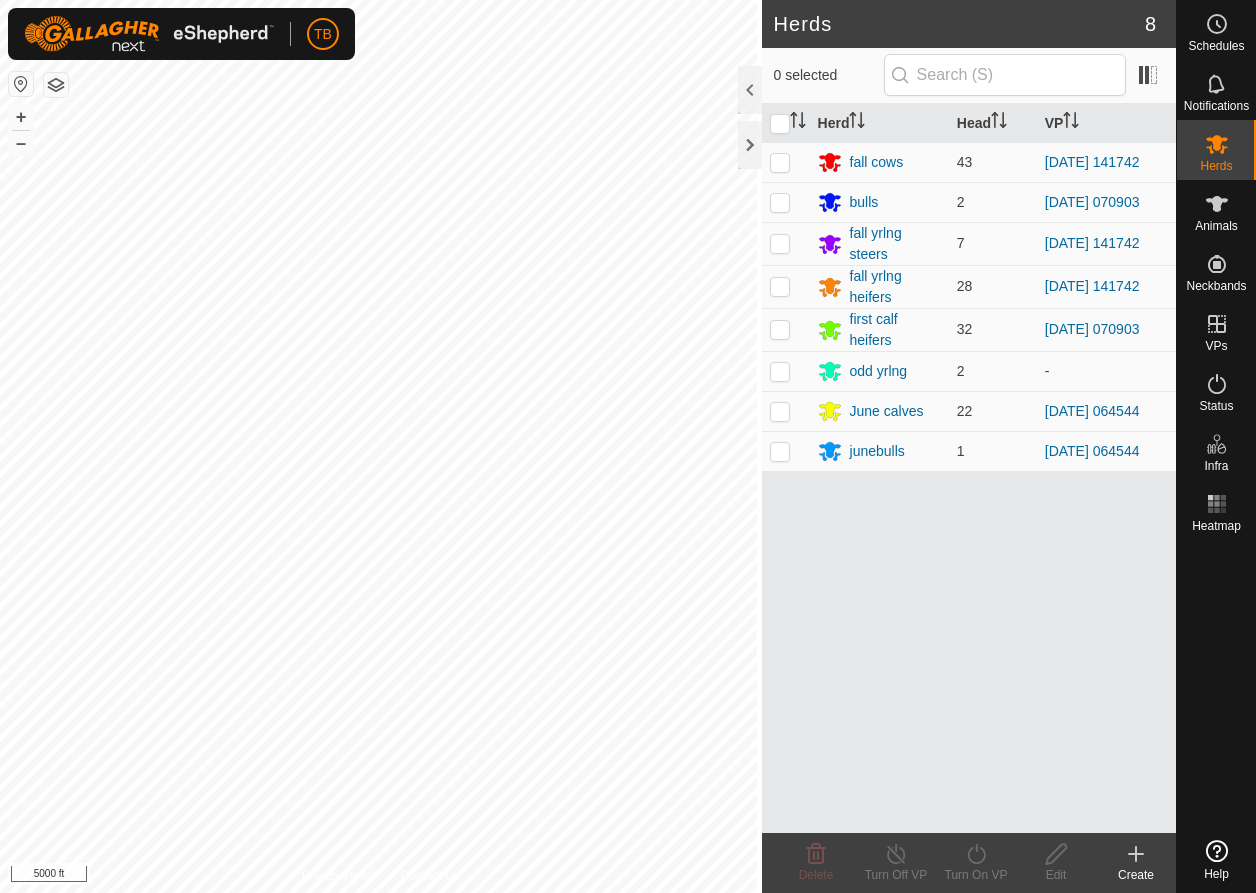 scroll, scrollTop: 0, scrollLeft: 0, axis: both 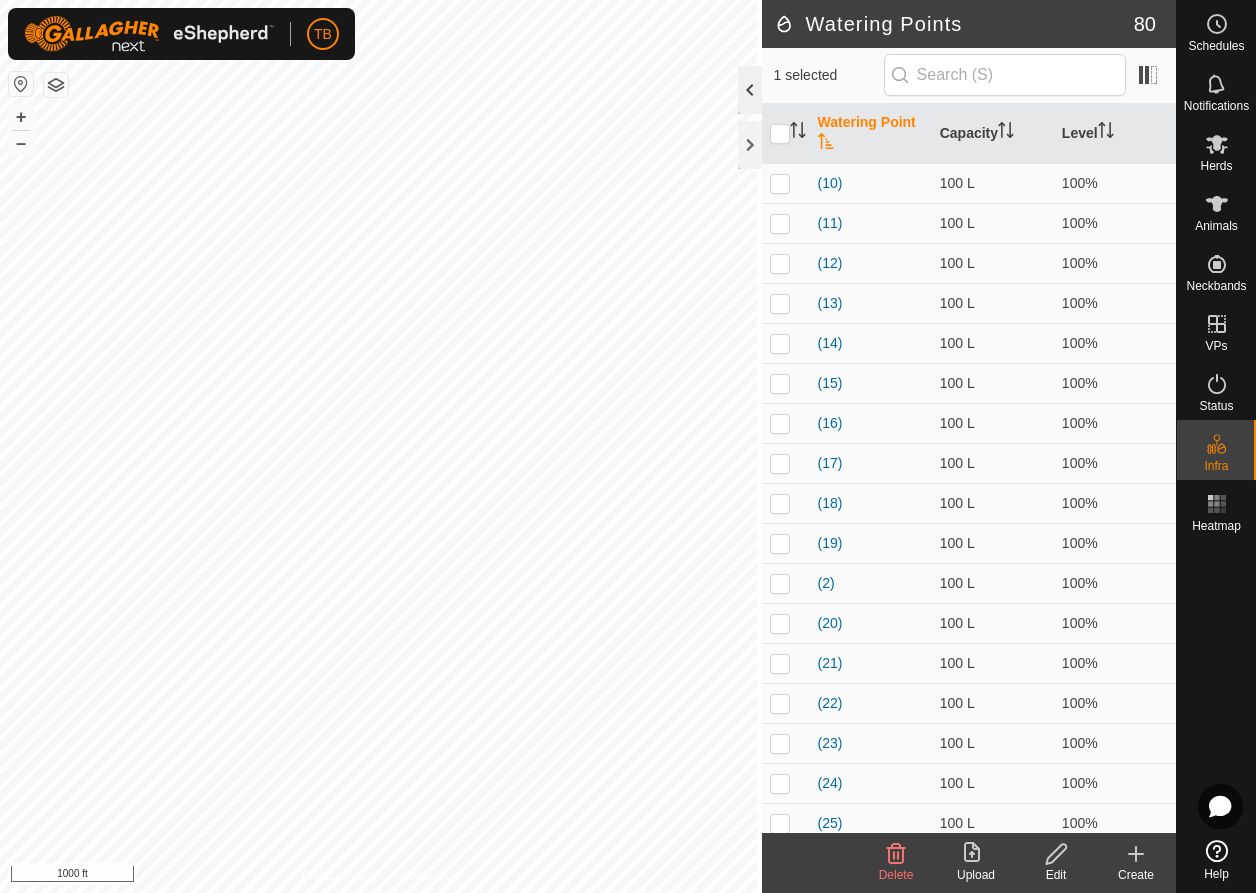 click 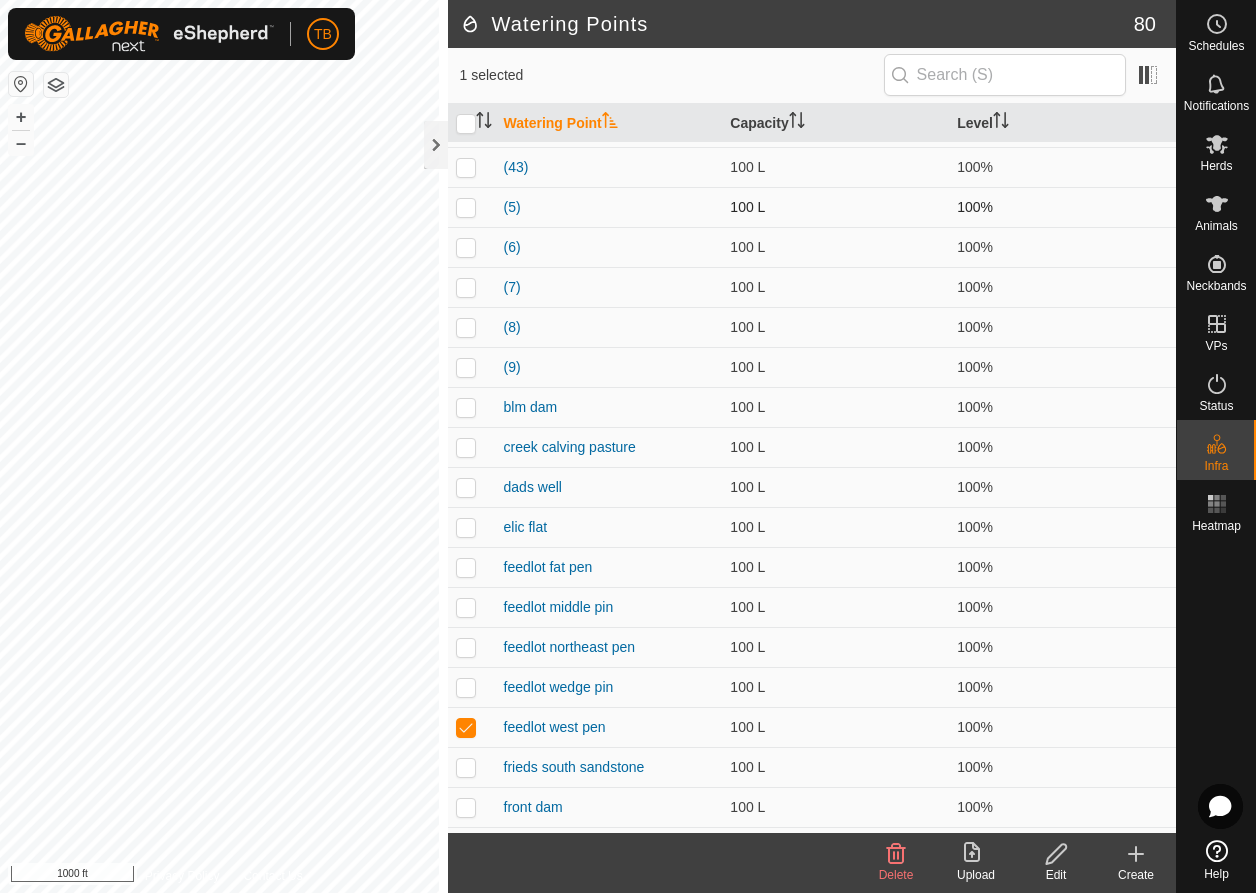 scroll, scrollTop: 2261, scrollLeft: 0, axis: vertical 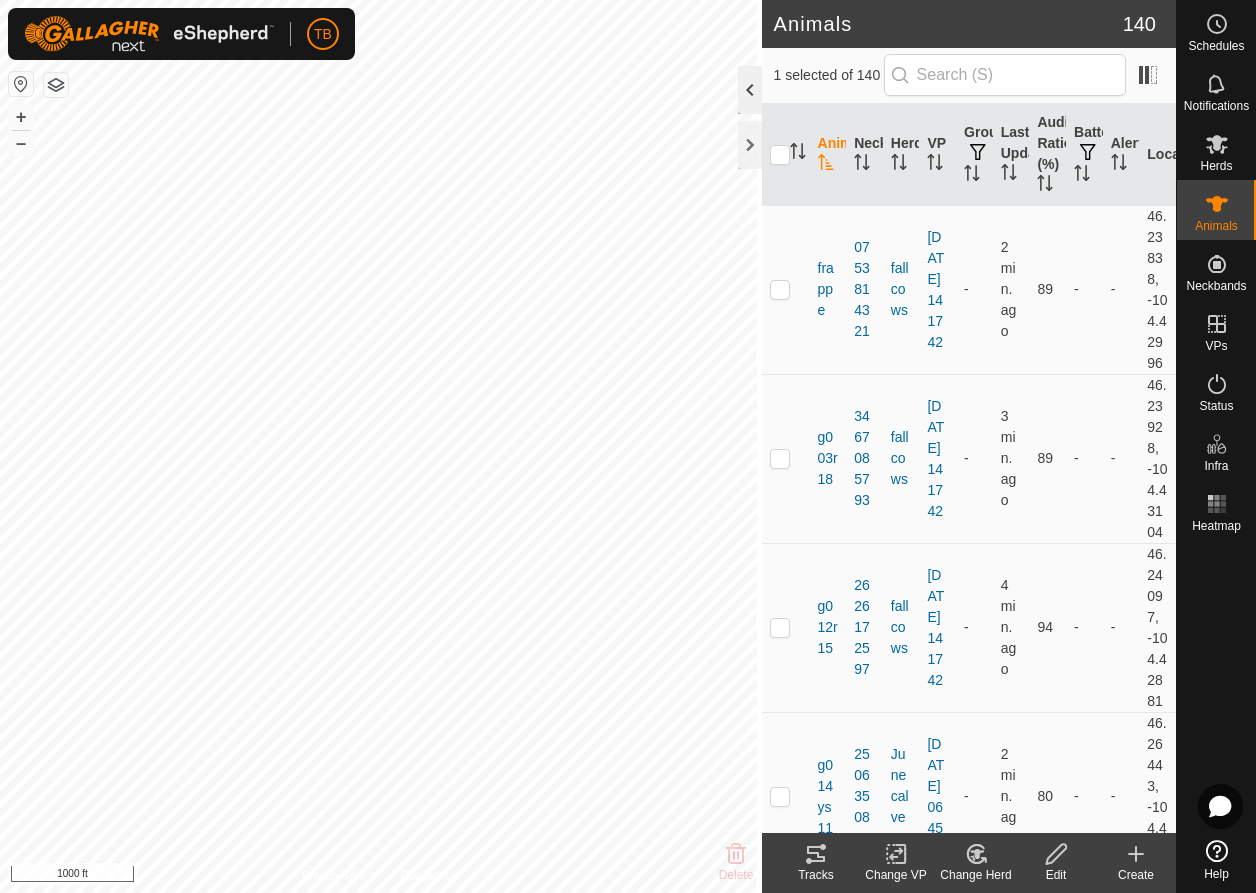 click 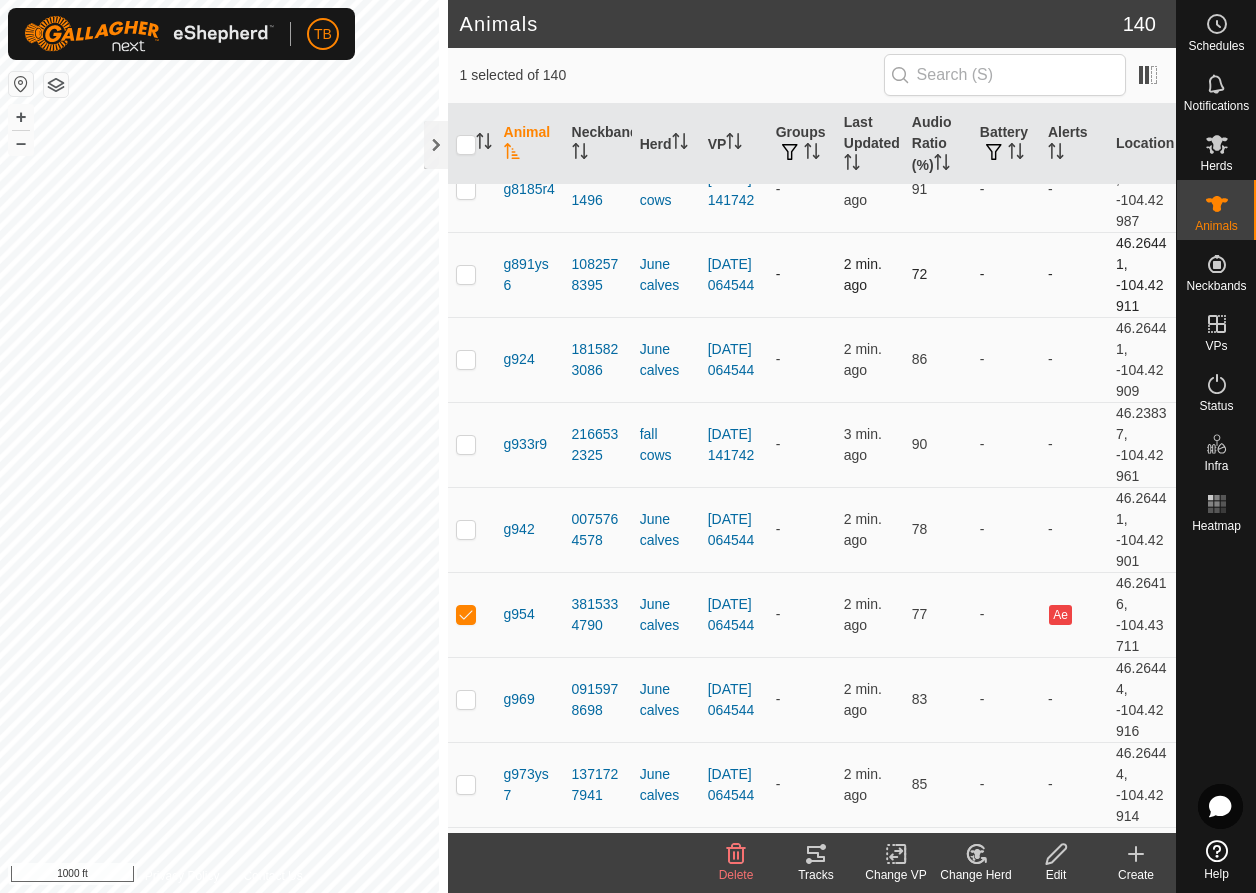 scroll, scrollTop: 3198, scrollLeft: 0, axis: vertical 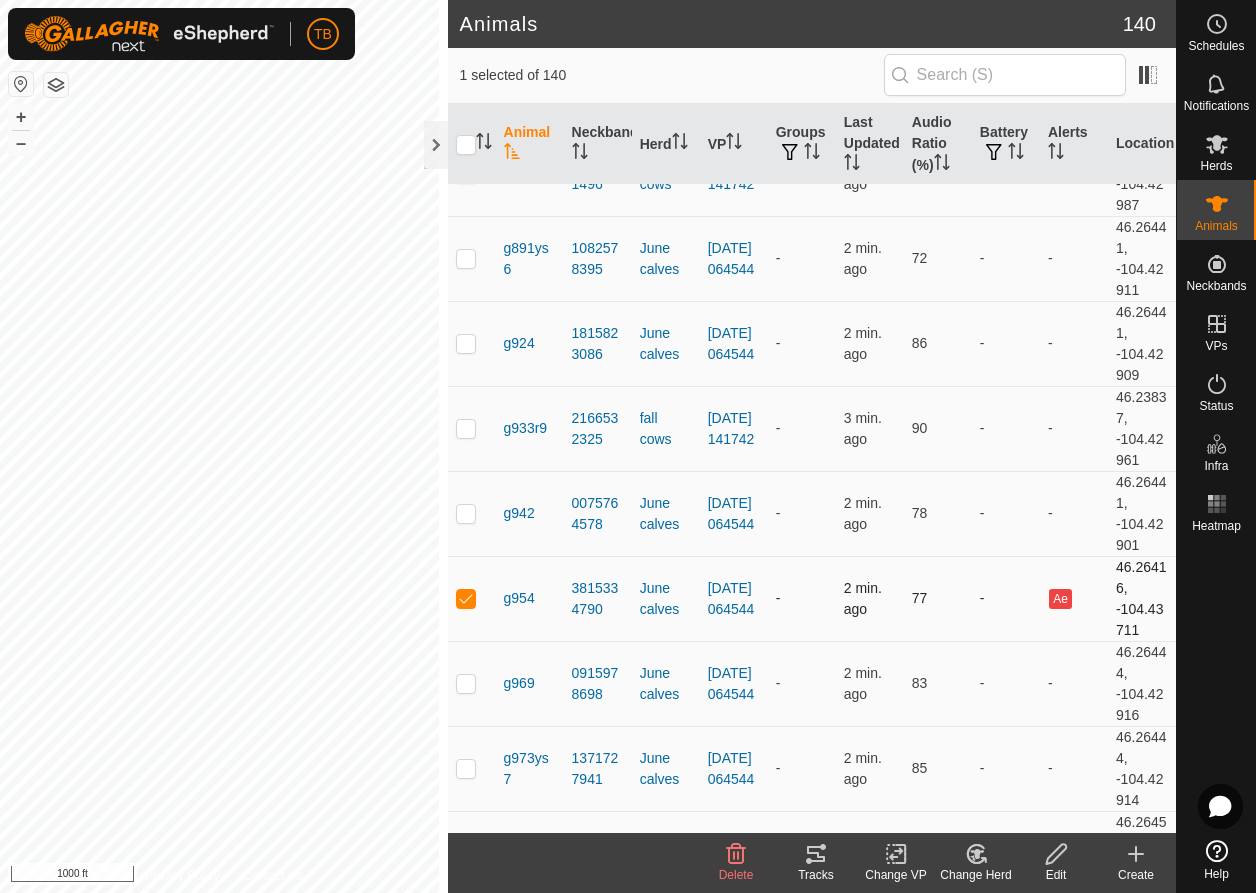 click on "Ae" at bounding box center (1060, 599) 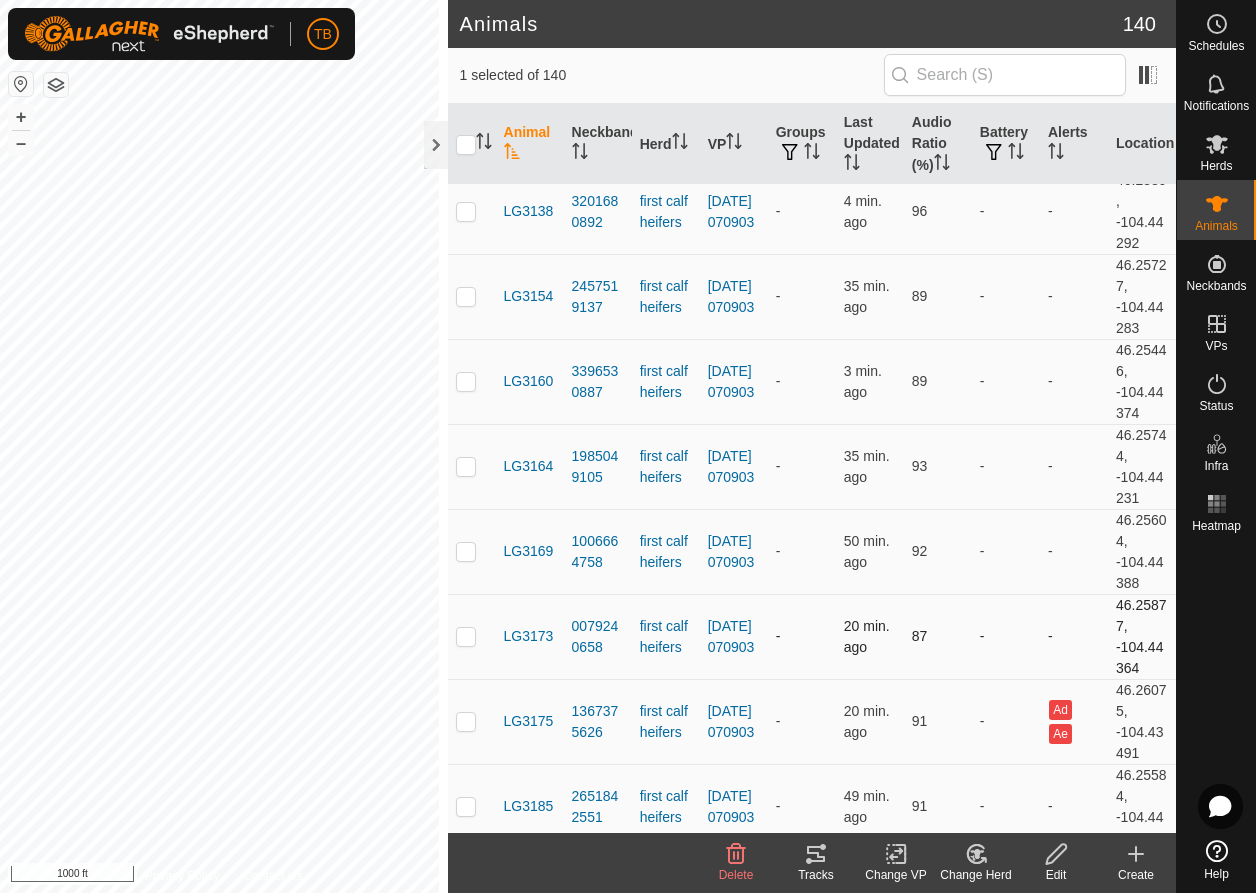 scroll, scrollTop: 5693, scrollLeft: 0, axis: vertical 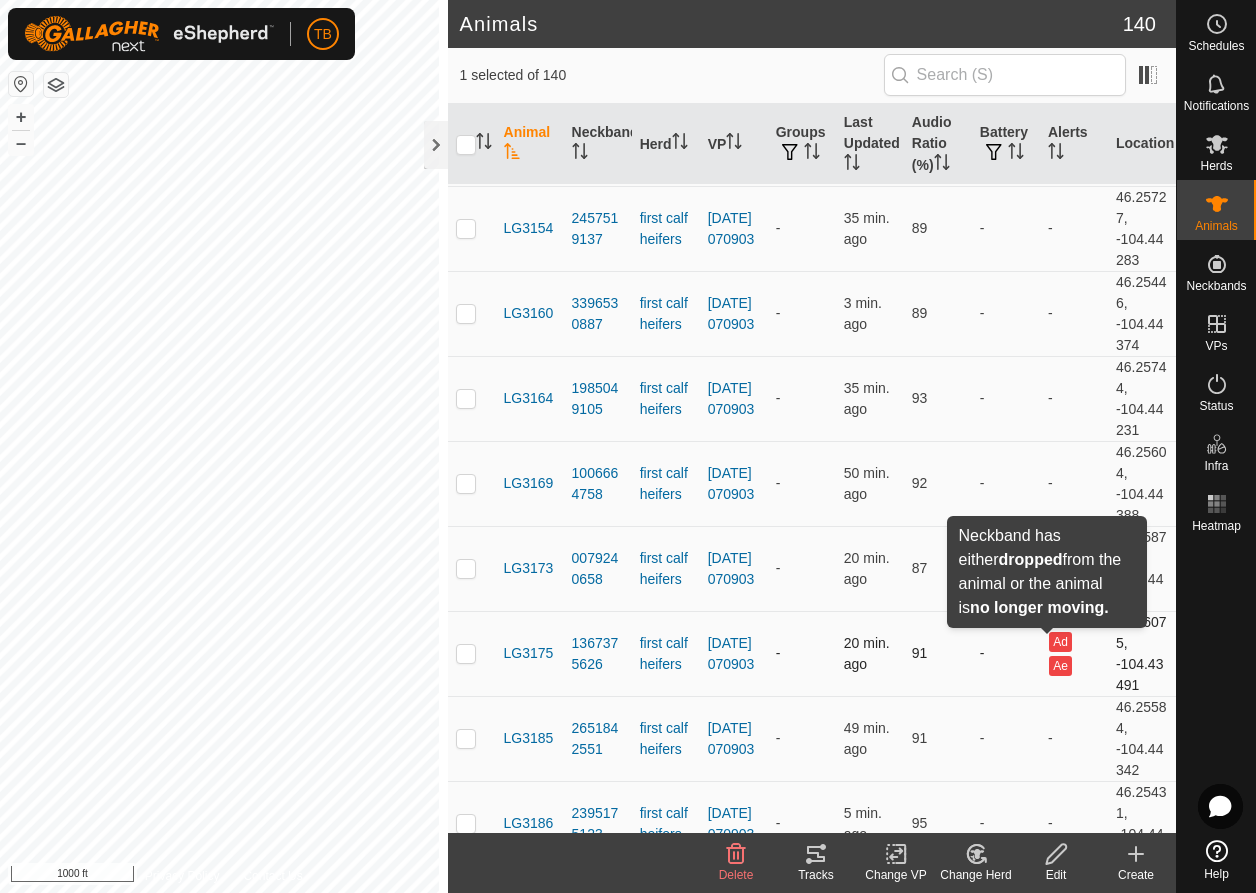 click on "Ad" at bounding box center (1060, 642) 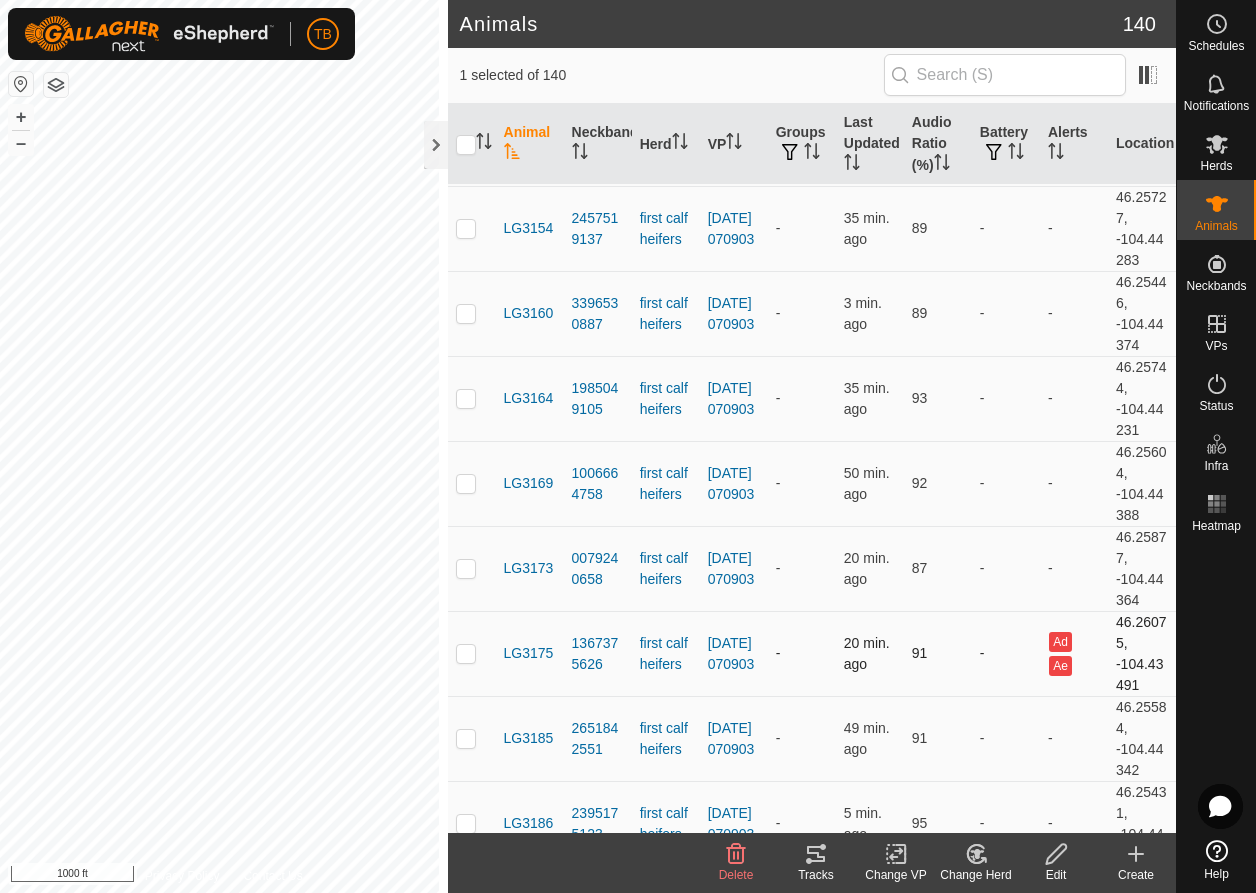 click on "Ad" at bounding box center [1060, 642] 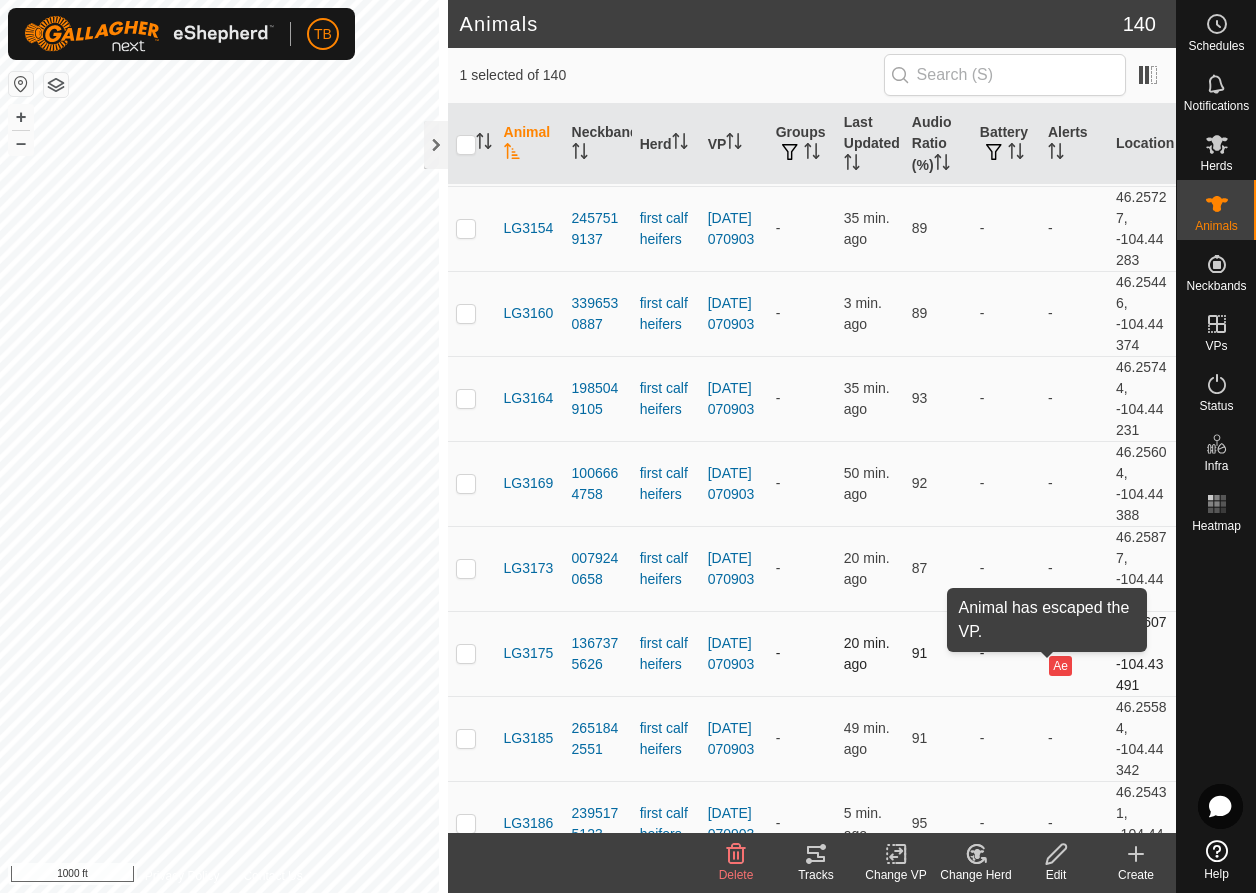 click on "Ae" at bounding box center [1060, 666] 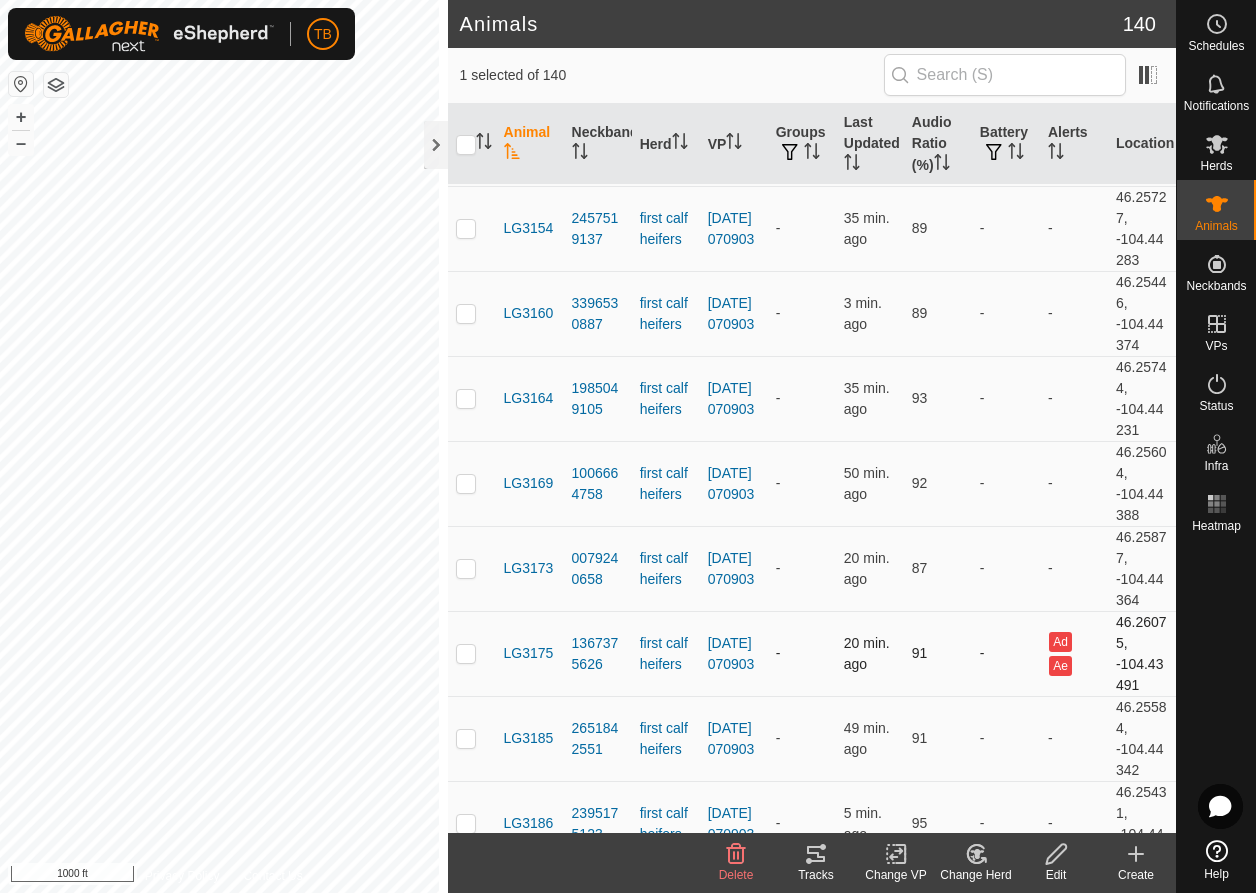 click on "Ae" at bounding box center (1060, 666) 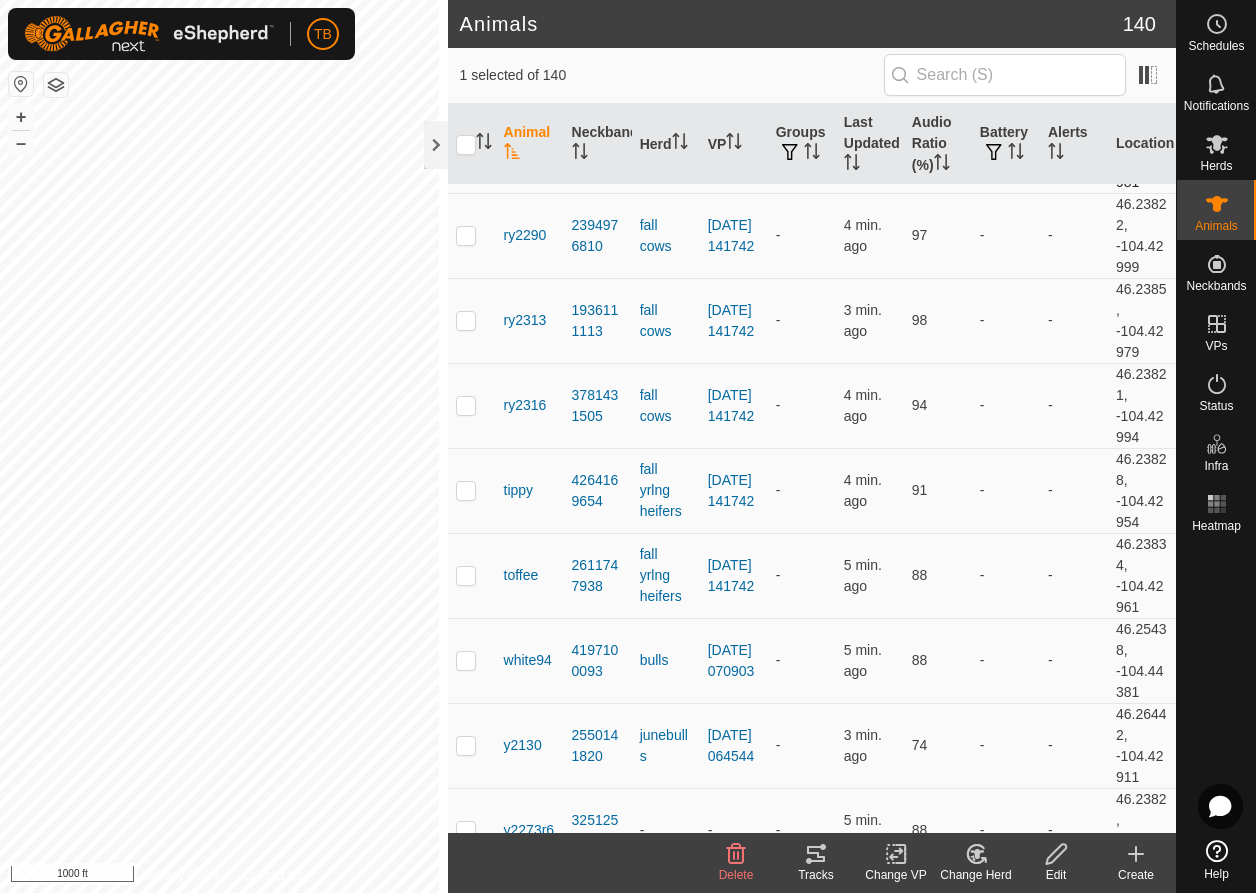 scroll, scrollTop: 11338, scrollLeft: 0, axis: vertical 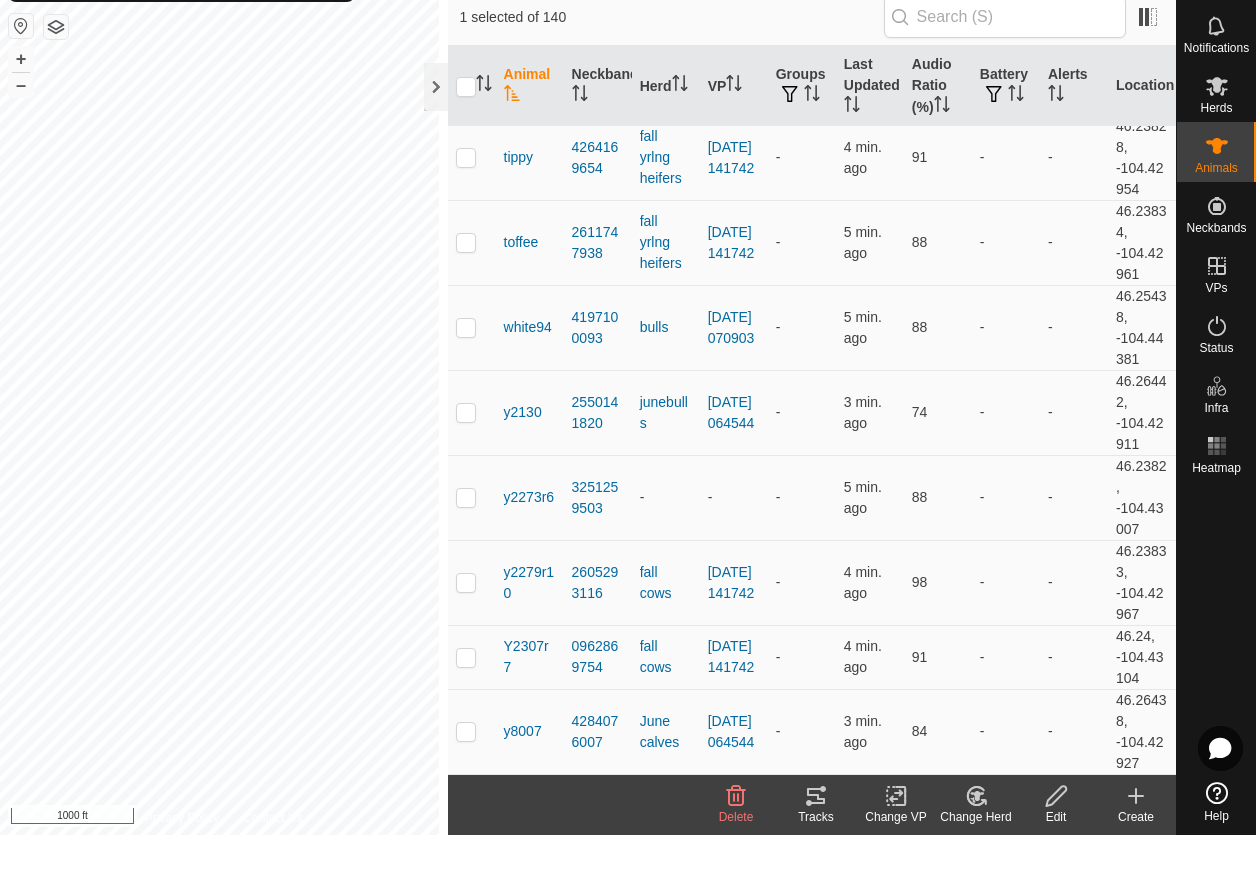 click on "Tracks" 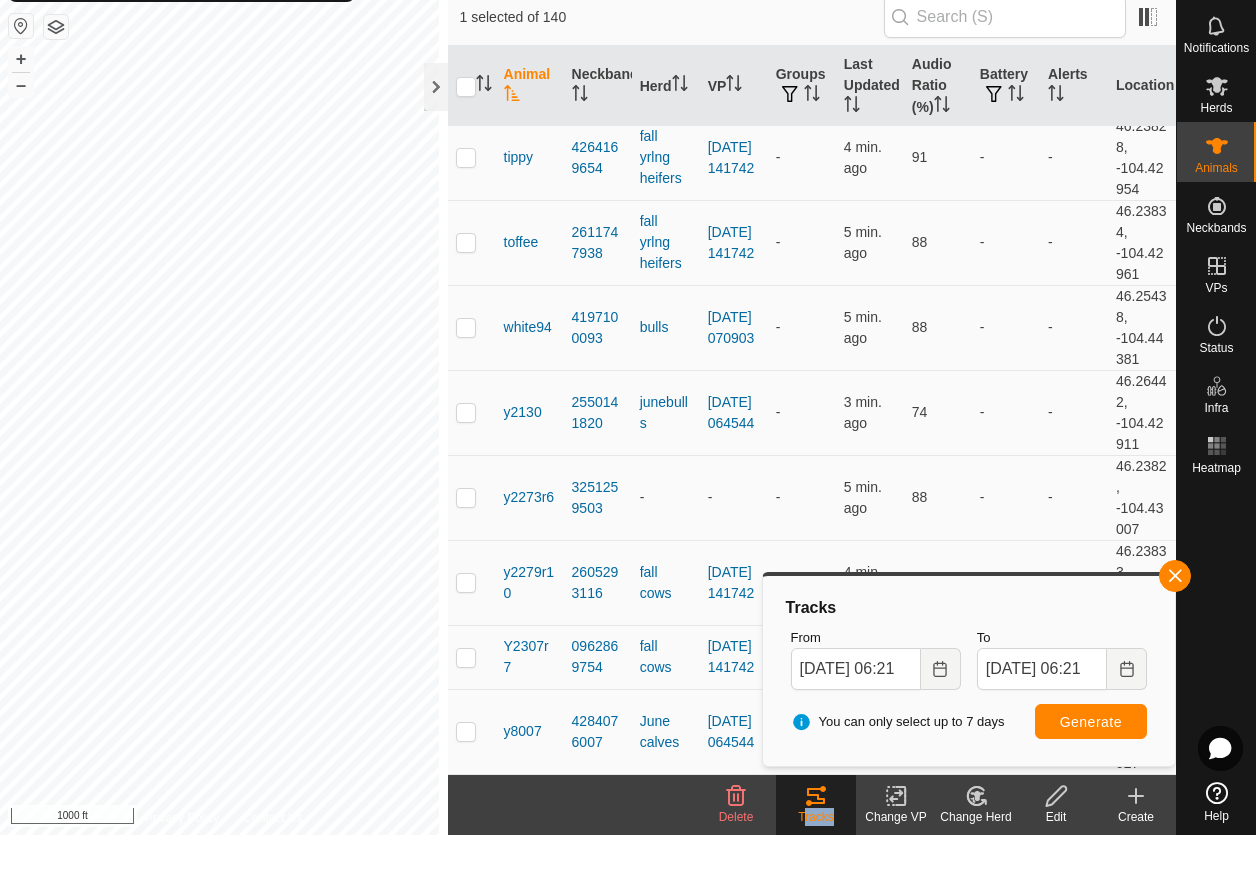 click on "TB Schedules Notifications Herds Animals Neckbands VPs Status Infra Heatmap Help Animals 140  1 selected of 140   Animal   Neckband   Herd   VP   Groups   Last Updated   Audio Ratio (%)   Battery   Alerts   Location   frappe   0753814321   fall cows  2025-07-20 141742  -  3 min. ago  89  -  -   46.23838, -104.42996   g003r18   3467085793   fall cows  2025-07-20 141742  -  4 min. ago  89  -  -   46.23928, -104.43104   g012r15   2626172597   fall cows  2025-07-20 141742  -  5 min. ago  94  -  -   46.24097, -104.42881   g014ys11   2506350881   June calves  2025-07-23 064544  -  3 min. ago  80  -  -   46.26443, -104.42914   g0155   1567480101   June calves  2025-07-23 064544  -  3 min. ago  83  -  -   46.26441, -104.4291   g033ys10   1061446288   June calves  2025-07-23 064544  -  3 min. ago  77  -  -   46.26441, -104.42908   g034ys19   3655132646   June calves  2025-07-23 064544  -  3 min. ago  84  -  -   46.26344, -104.43559   g038r11   2066686235   fall cows  2025-07-20 141742  -  5 min. ago  94  -" at bounding box center (628, 446) 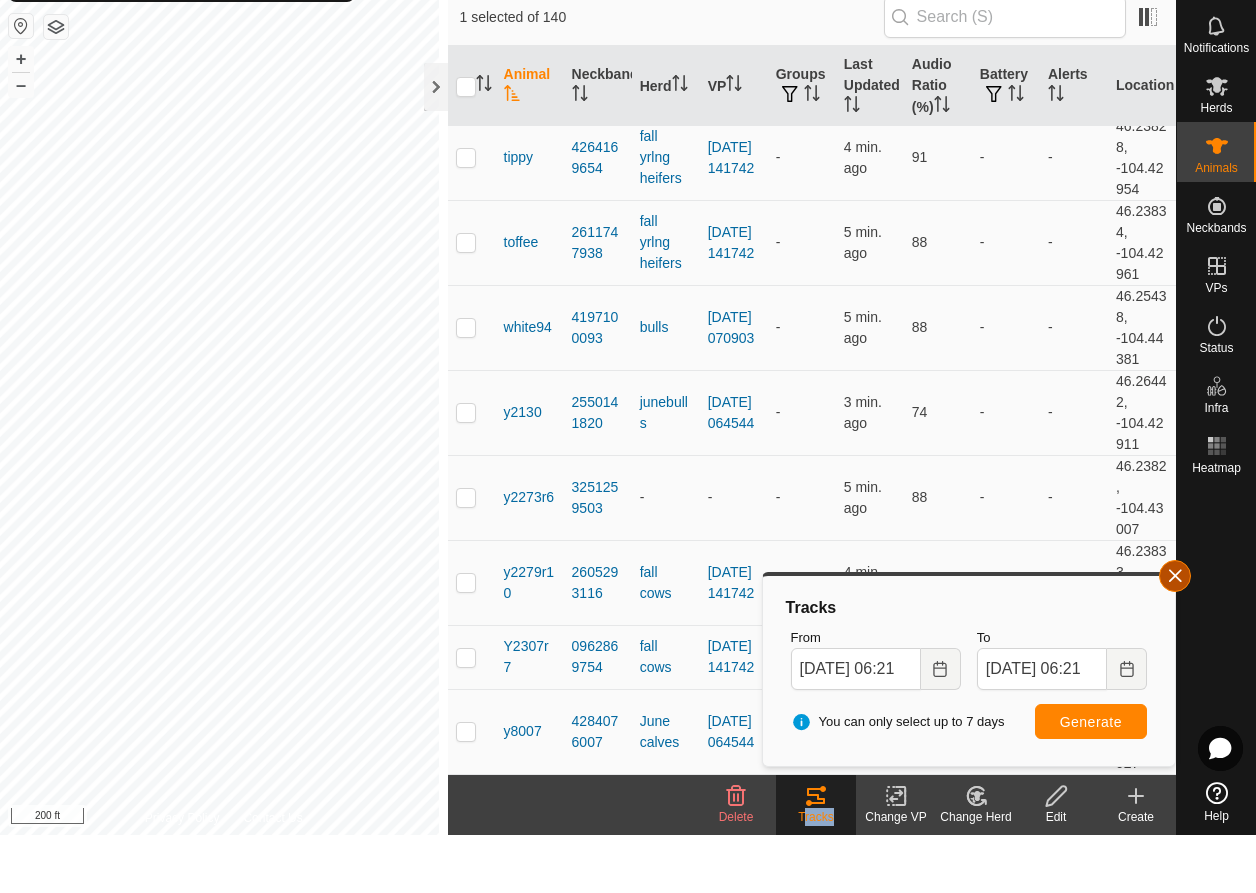 click at bounding box center (1175, 634) 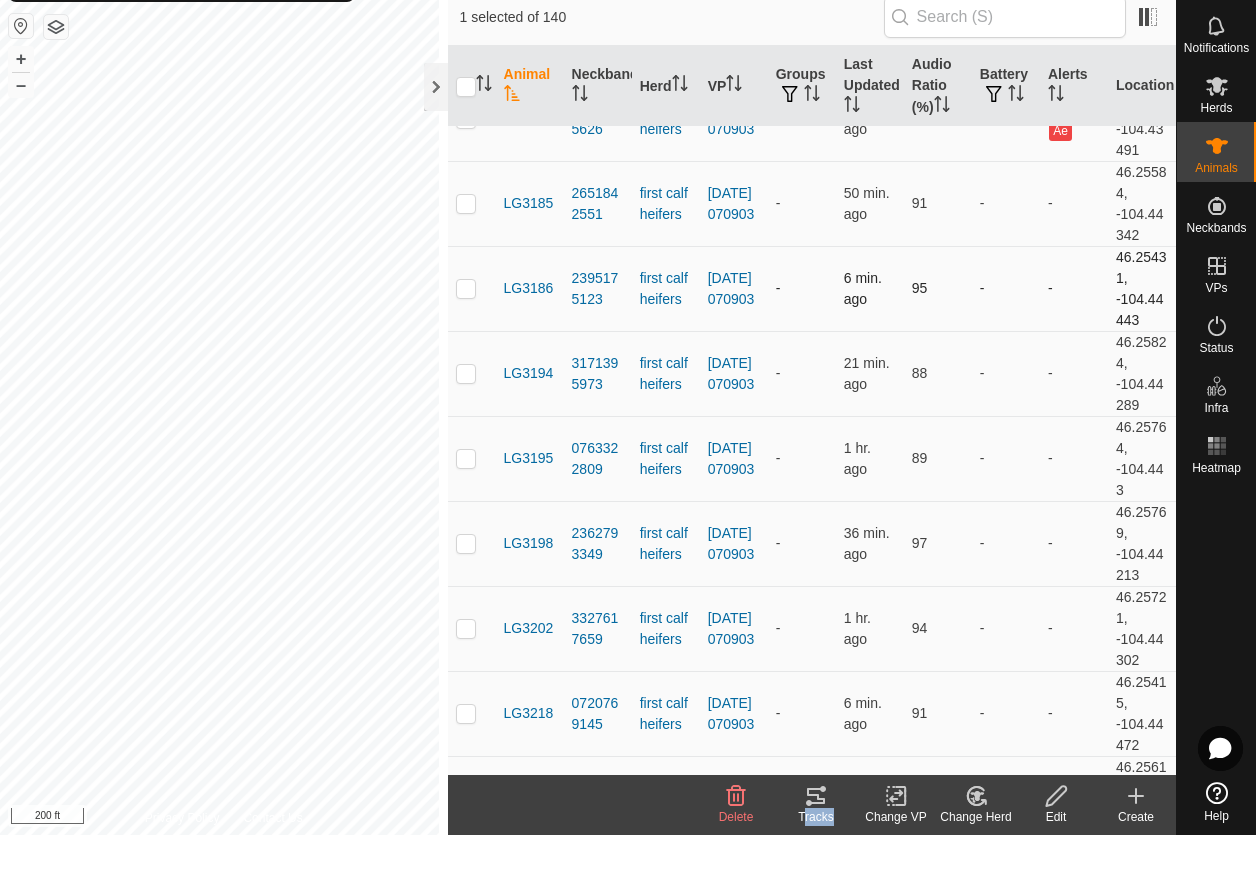 scroll, scrollTop: 5484, scrollLeft: 0, axis: vertical 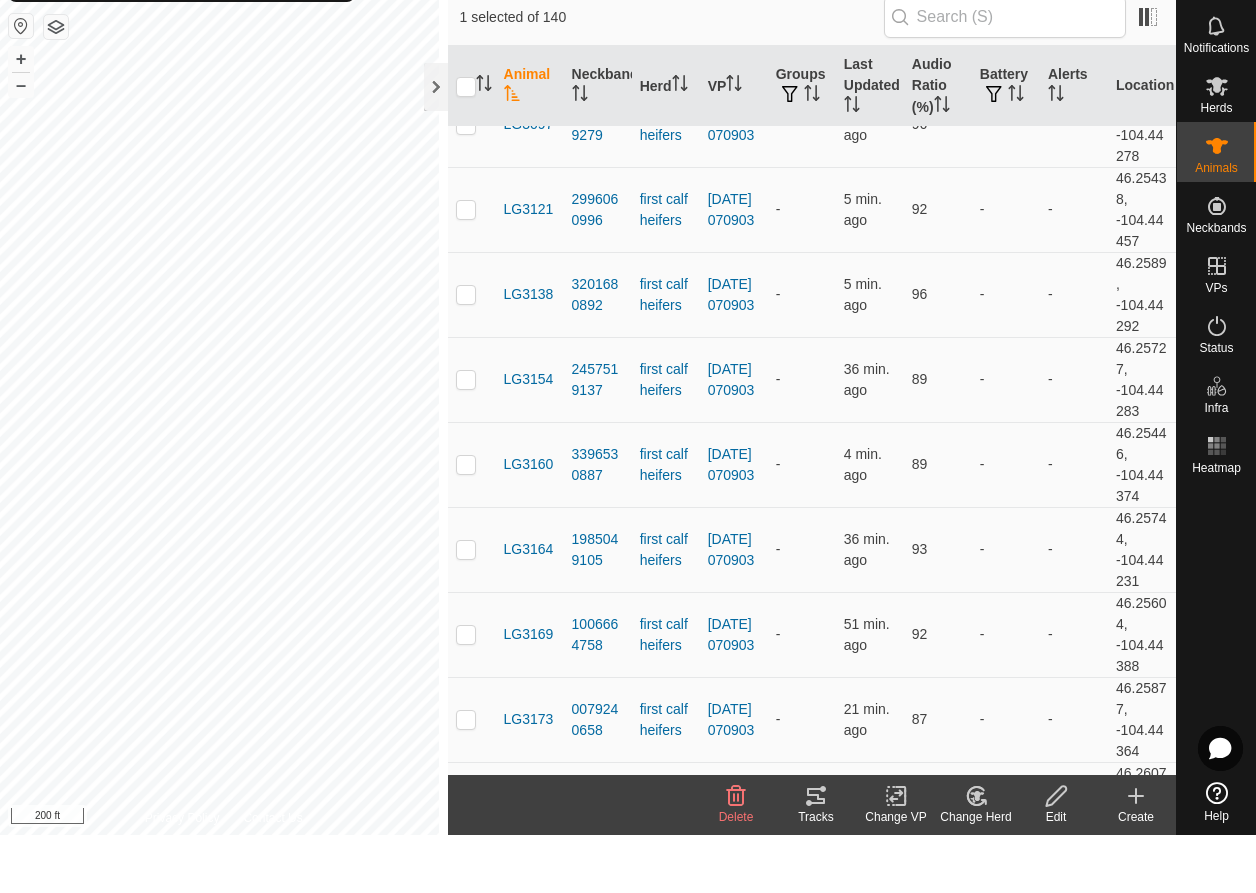 click 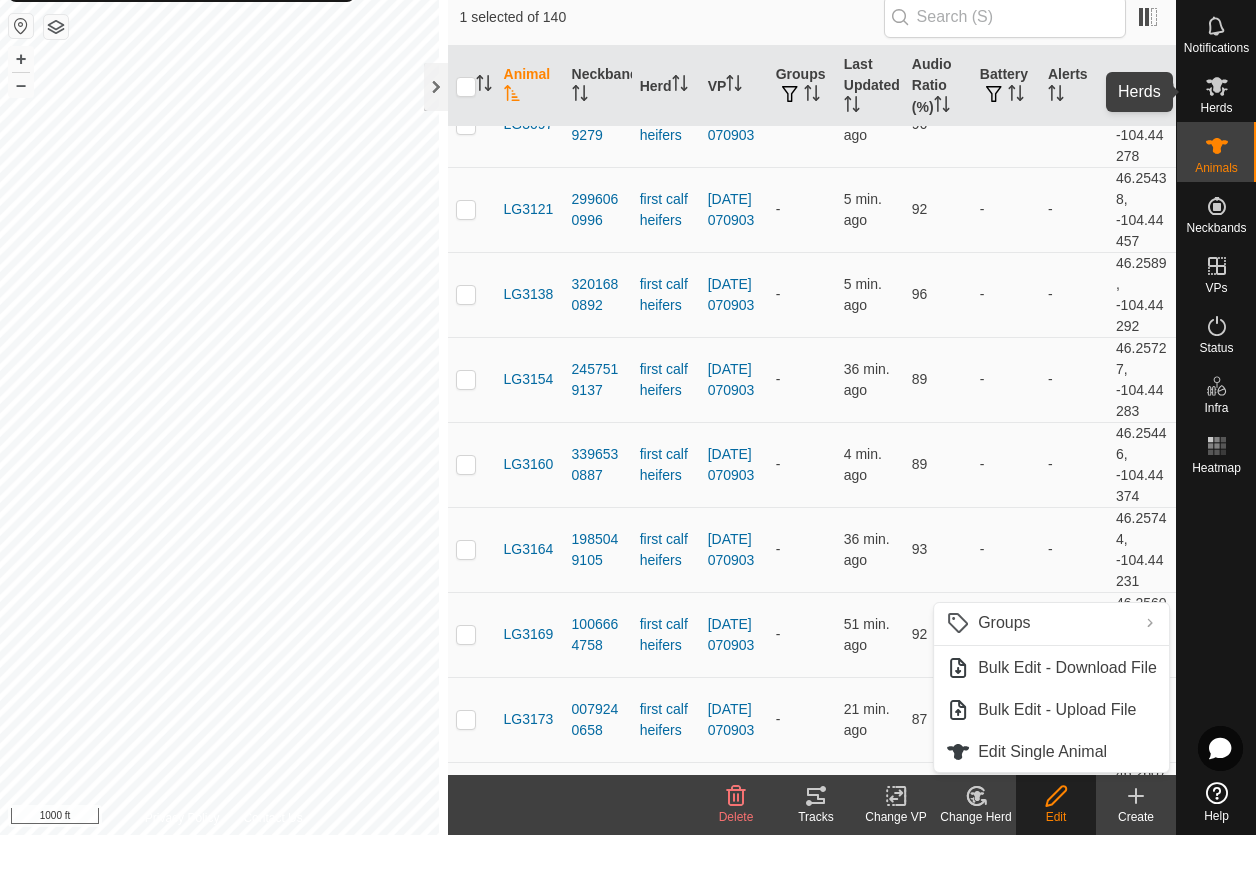 click 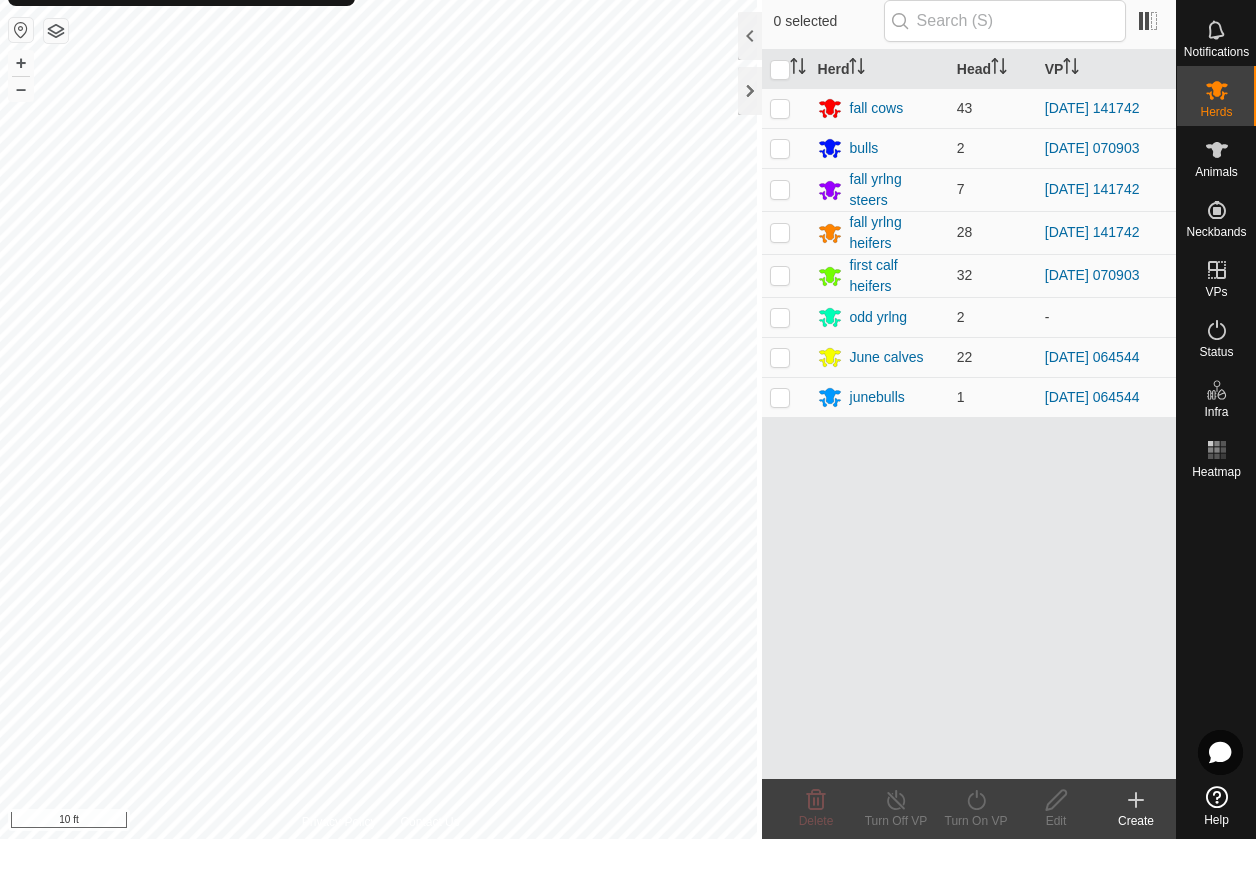 click on "TB Schedules Notifications Herds Animals Neckbands VPs Status Infra Heatmap Help Herds 8  0 selected   Herd   Head   VP  fall cows 43 2025-07-20 141742 bulls 2 2025-06-23 070903 fall yrlng steers 7 2025-07-20 141742 fall yrlng heifers 28 2025-07-20 141742 first calf heifers 32 2025-06-23 070903 odd yrlng 2  -  June calves 22 2025-07-23 064544 junebulls 1 2025-07-23 064544 Delete  Turn Off VP   Turn On VP   Edit   Create  Privacy Policy Contact Us
g116
0632680797
June calves
2025-07-23 064544 + – ⇧ i 10 ft" at bounding box center (628, 446) 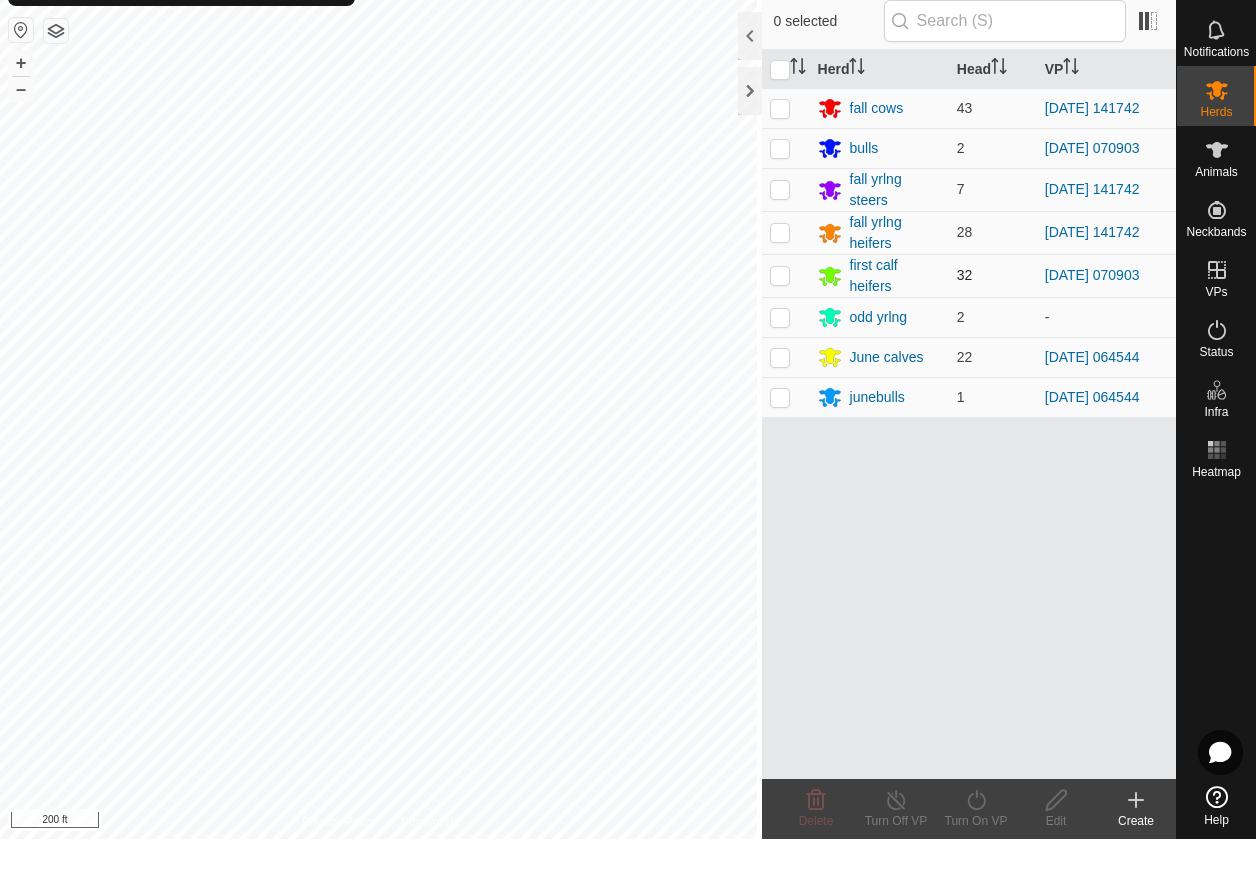 click on "Herds 8  0 selected   Herd   Head   VP  fall cows 43 2025-07-20 141742 bulls 2 2025-06-23 070903 fall yrlng steers 7 2025-07-20 141742 fall yrlng heifers 28 2025-07-20 141742 first calf heifers 32 2025-06-23 070903 odd yrlng 2  -  June calves 22 2025-07-23 064544 junebulls 1 2025-07-23 064544 Delete  Turn Off VP   Turn On VP   Edit   Create  Privacy Policy Contact Us
g116
0632680797
June calves
2025-07-23 064544 + – ⇧ i 200 ft" 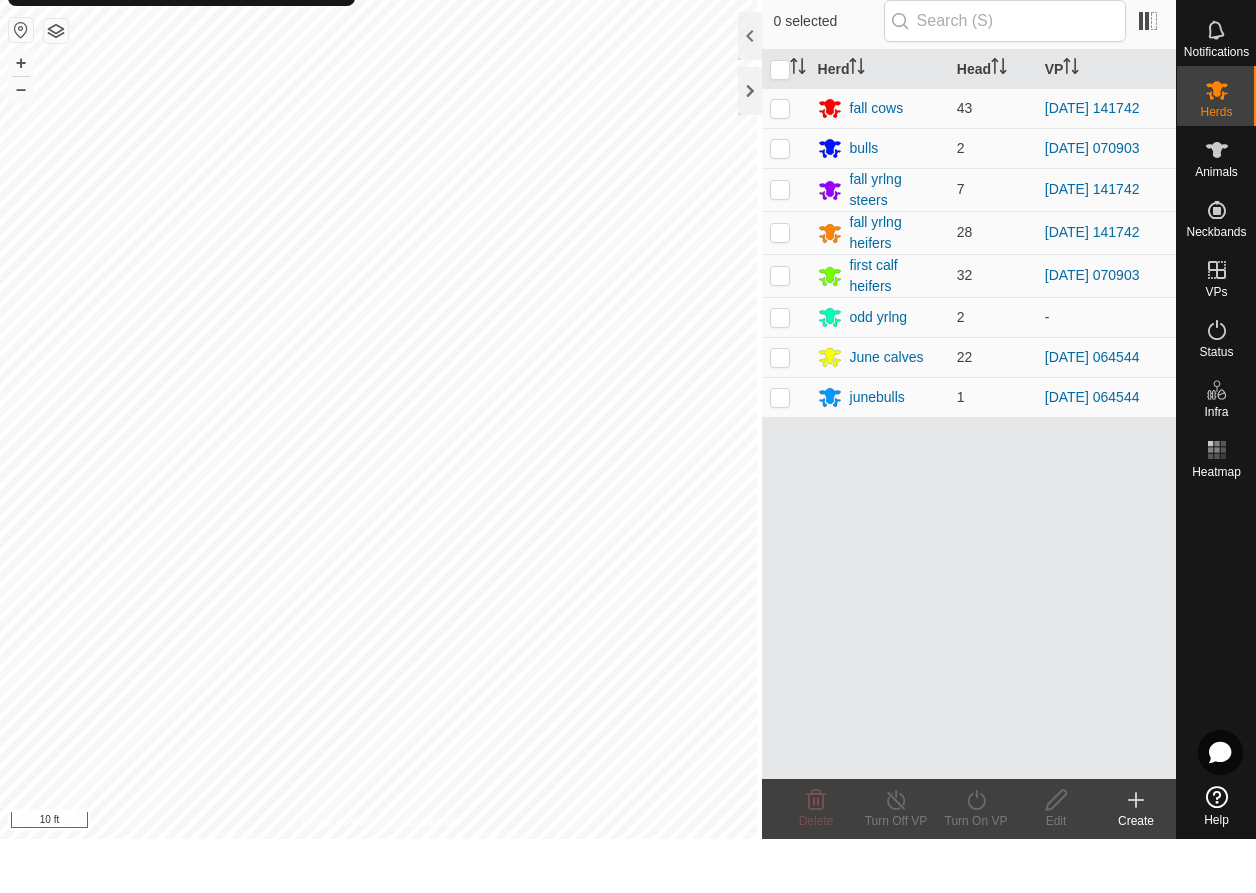 click on "TB Schedules Notifications Herds Animals Neckbands VPs Status Infra Heatmap Help Herds 8  0 selected   Herd   Head   VP  fall cows 43 2025-07-20 141742 bulls 2 2025-06-23 070903 fall yrlng steers 7 2025-07-20 141742 fall yrlng heifers 28 2025-07-20 141742 first calf heifers 32 2025-06-23 070903 odd yrlng 2  -  June calves 22 2025-07-23 064544 junebulls 1 2025-07-23 064544 Delete  Turn Off VP   Turn On VP   Edit   Create  Privacy Policy Contact Us
LG3043
2165440924
first calf heifers
2025-06-23 070903 + – ⇧ i 10 ft" at bounding box center (628, 446) 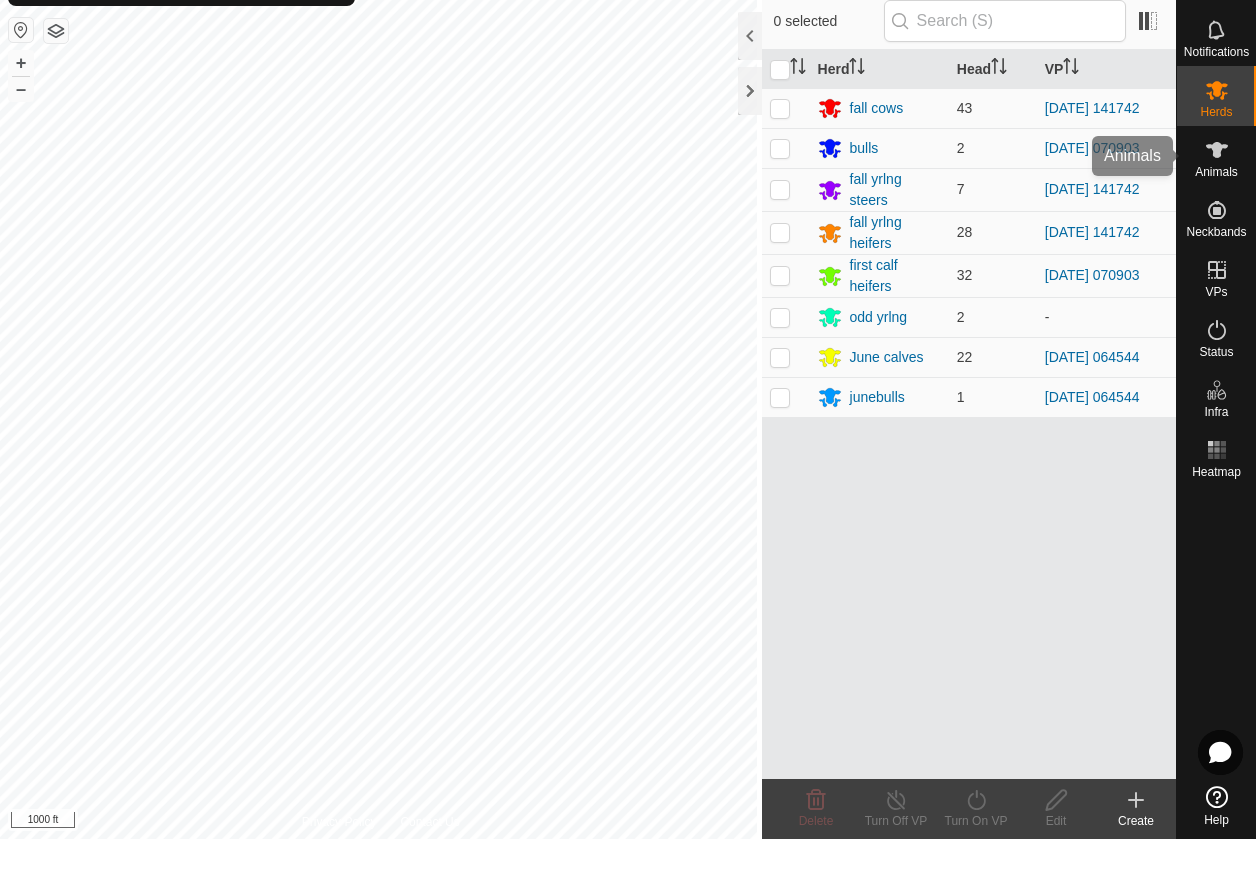click at bounding box center (1217, 204) 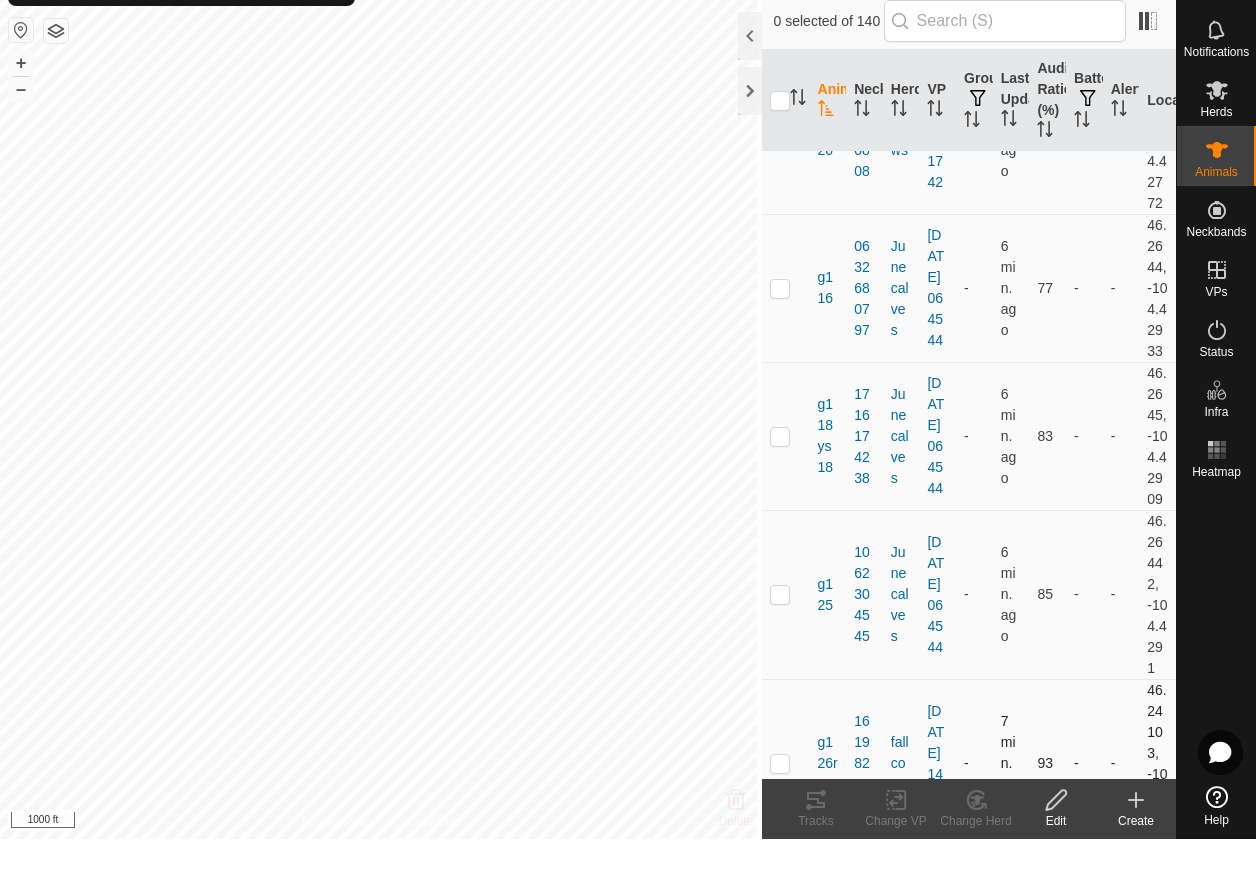 scroll, scrollTop: 2884, scrollLeft: 0, axis: vertical 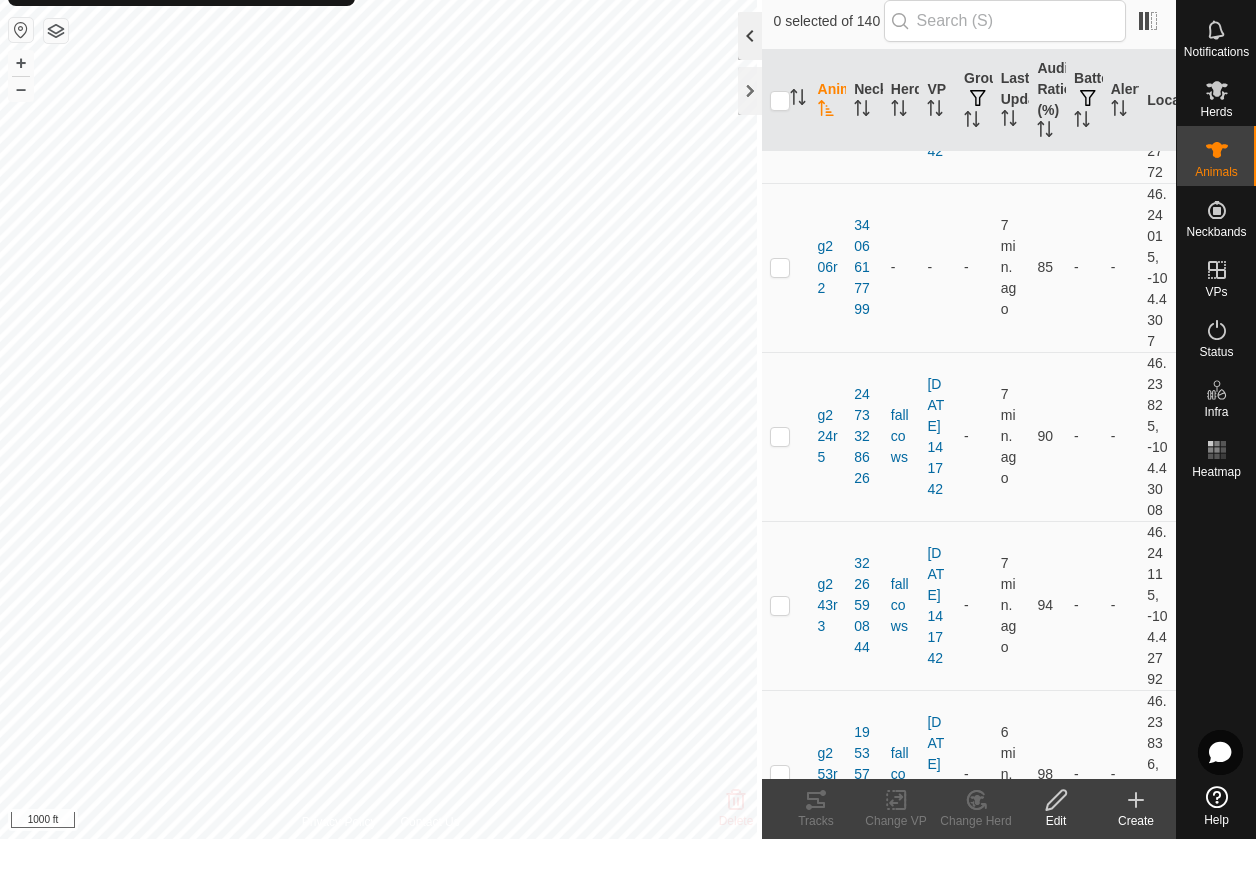 click 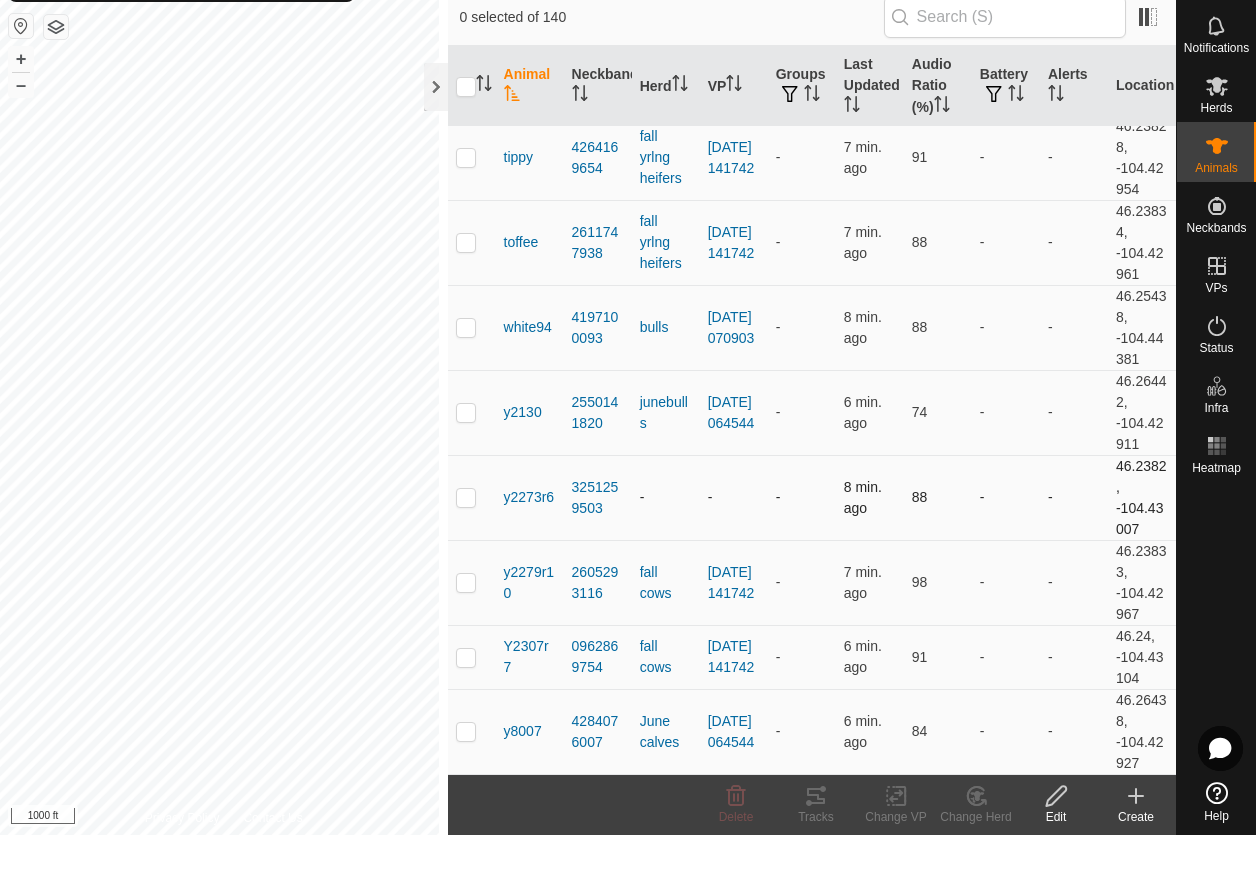 scroll, scrollTop: 11318, scrollLeft: 0, axis: vertical 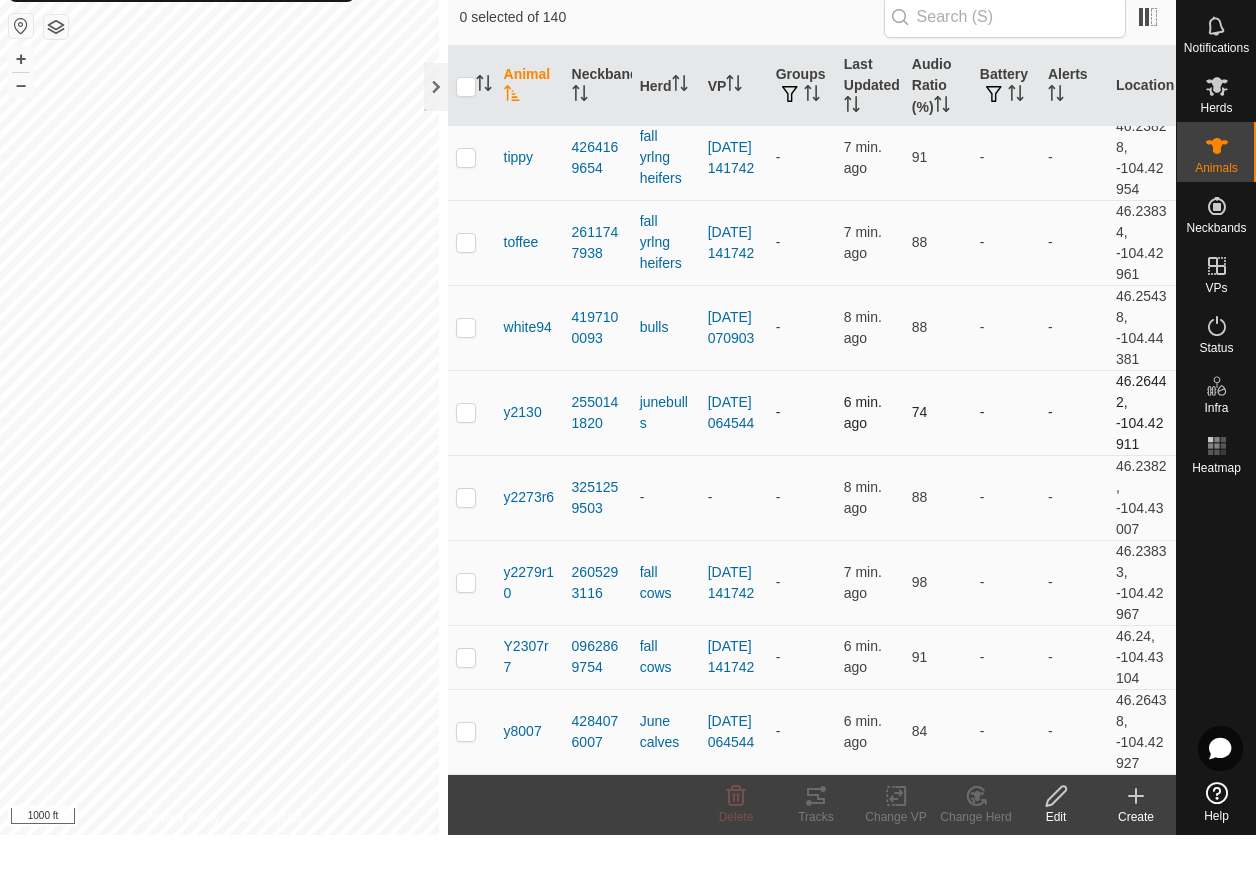 click at bounding box center [466, 470] 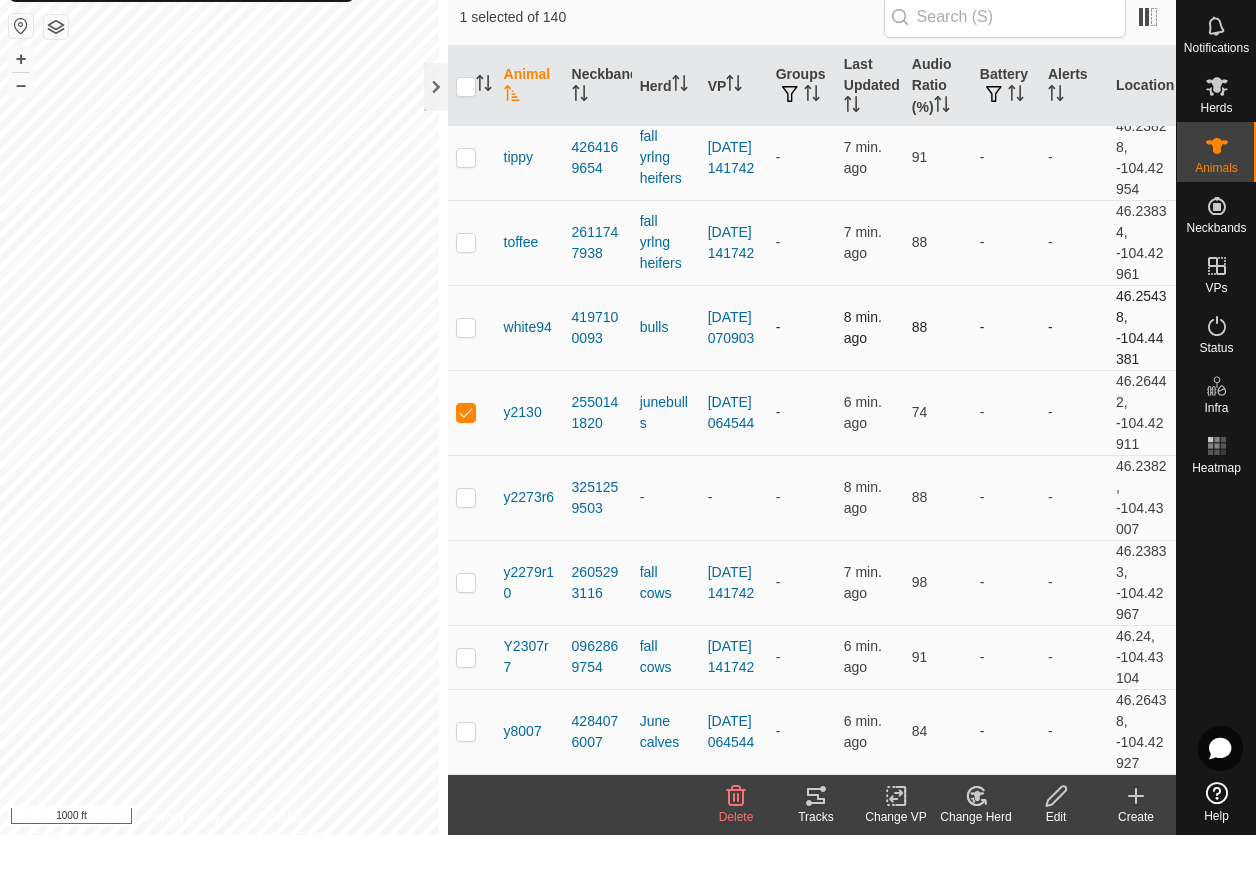 click on "Animals 140  1 selected of 140   Animal   Neckband   Herd   VP   Groups   Last Updated   Audio Ratio (%)   Battery   Alerts   Location   frappe   0753814321   fall cows  2025-07-20 141742  -  6 min. ago  89  -  -   46.23838, -104.42996   g003r18   3467085793   fall cows  2025-07-20 141742  -  6 min. ago  89  -  -   46.23928, -104.43104   g012r15   2626172597   fall cows  2025-07-20 141742  -  8 min. ago  94  -  -   46.24097, -104.42881   g014ys11   2506350881   June calves  2025-07-23 064544  -  6 min. ago  80  -  -   46.26443, -104.42914   g0155   1567480101   June calves  2025-07-23 064544  -  6 min. ago  83  -  -   46.26441, -104.4291   g033ys10   1061446288   June calves  2025-07-23 064544  -  6 min. ago  77  -  -   46.26441, -104.42908   g034ys19   3655132646   June calves  2025-07-23 064544  -  6 min. ago  84  -  -   46.26344, -104.43559   g038r11   2066686235   fall cows  2025-07-20 141742  -  7 min. ago  94  -  -   46.2398, -104.43077   g042ws23   3017832354   June calves  2025-07-23 064544  -  83  -" 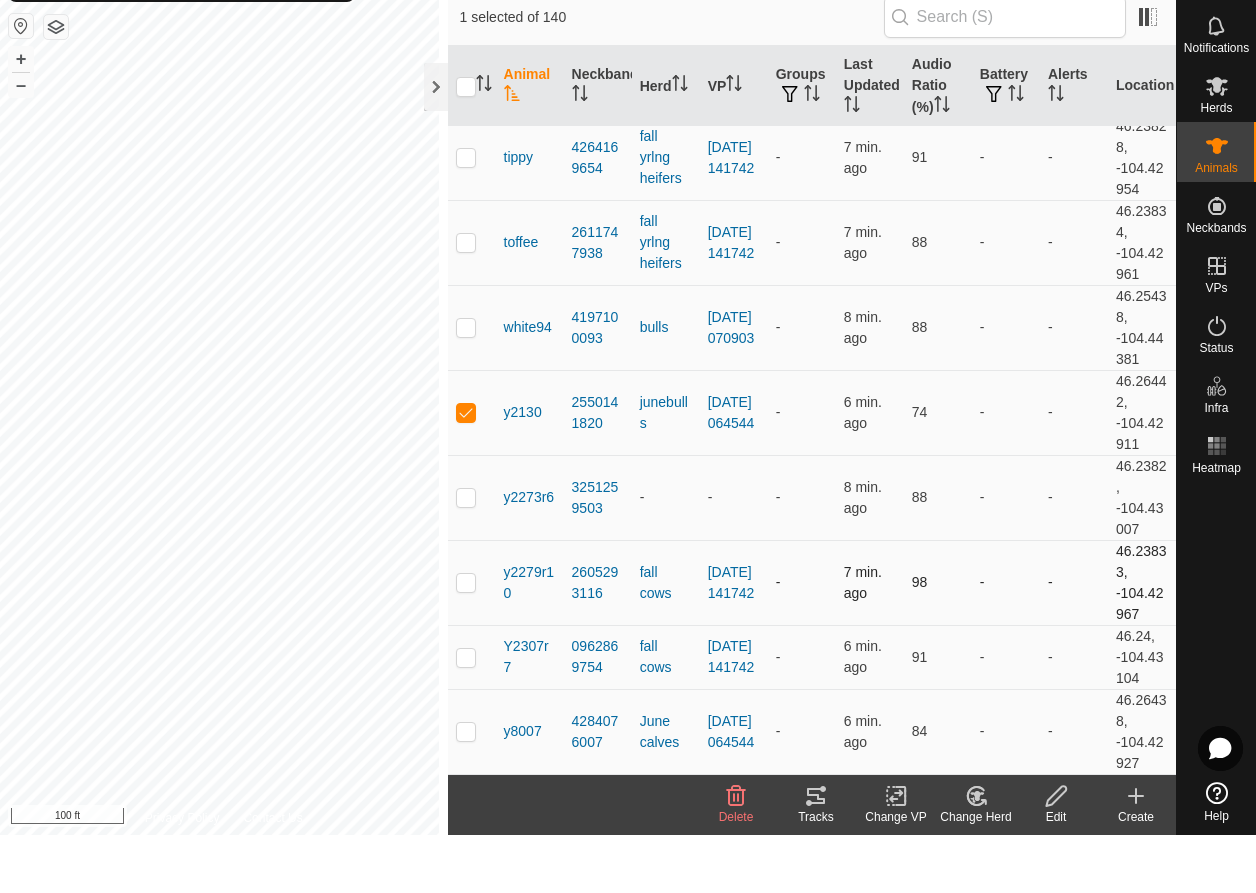 click on "Animals 140  1 selected of 140   Animal   Neckband   Herd   VP   Groups   Last Updated   Audio Ratio (%)   Battery   Alerts   Location   frappe   0753814321   fall cows  2025-07-20 141742  -  6 min. ago  89  -  -   46.23838, -104.42996   g003r18   3467085793   fall cows  2025-07-20 141742  -  6 min. ago  89  -  -   46.23928, -104.43104   g012r15   2626172597   fall cows  2025-07-20 141742  -  8 min. ago  94  -  -   46.24097, -104.42881   g014ys11   2506350881   June calves  2025-07-23 064544  -  6 min. ago  80  -  -   46.26443, -104.42914   g0155   1567480101   June calves  2025-07-23 064544  -  6 min. ago  83  -  -   46.26441, -104.4291   g033ys10   1061446288   June calves  2025-07-23 064544  -  6 min. ago  77  -  -   46.26441, -104.42908   g034ys19   3655132646   June calves  2025-07-23 064544  -  6 min. ago  84  -  -   46.26344, -104.43559   g038r11   2066686235   fall cows  2025-07-20 141742  -  7 min. ago  94  -  -   46.2398, -104.43077   g042ws23   3017832354   June calves  2025-07-23 064544  -  83  -" 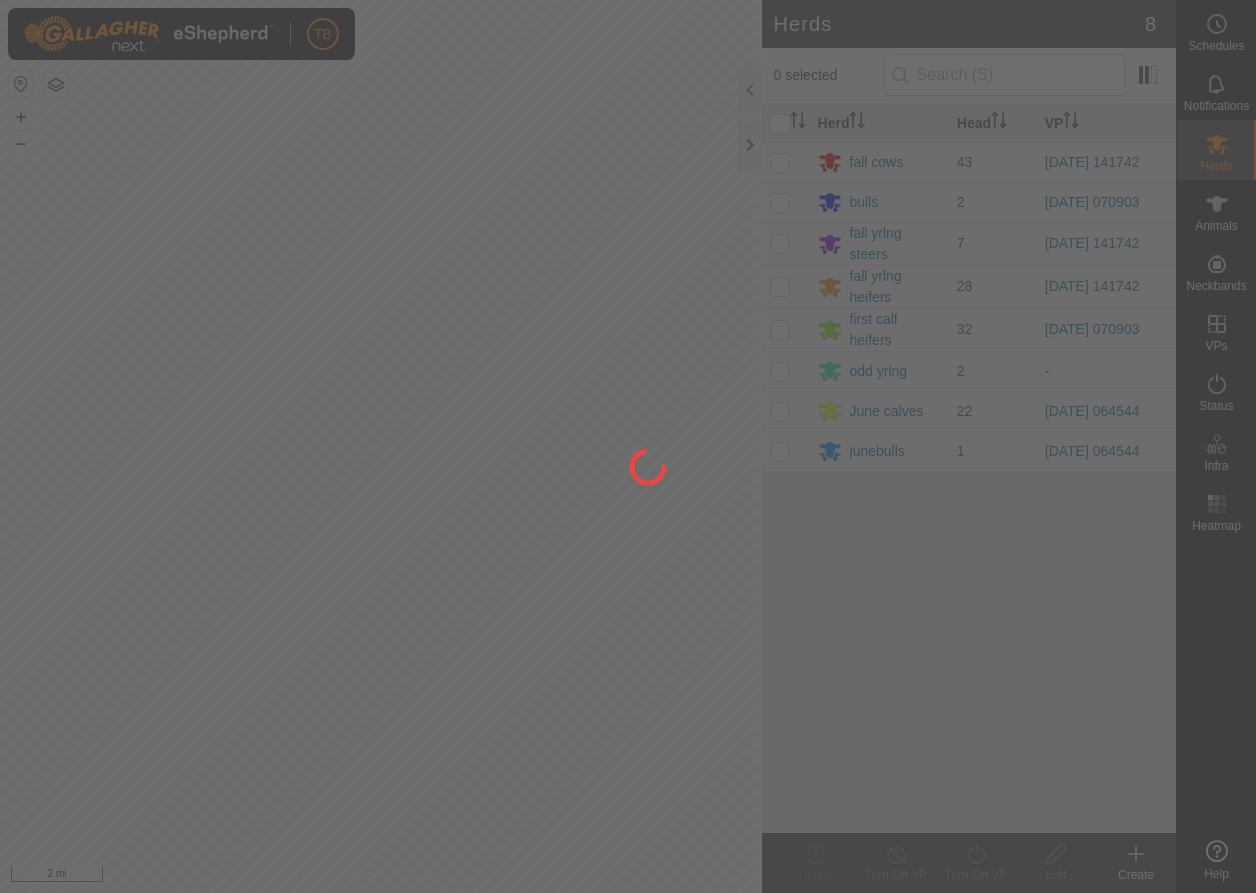 scroll, scrollTop: 0, scrollLeft: 0, axis: both 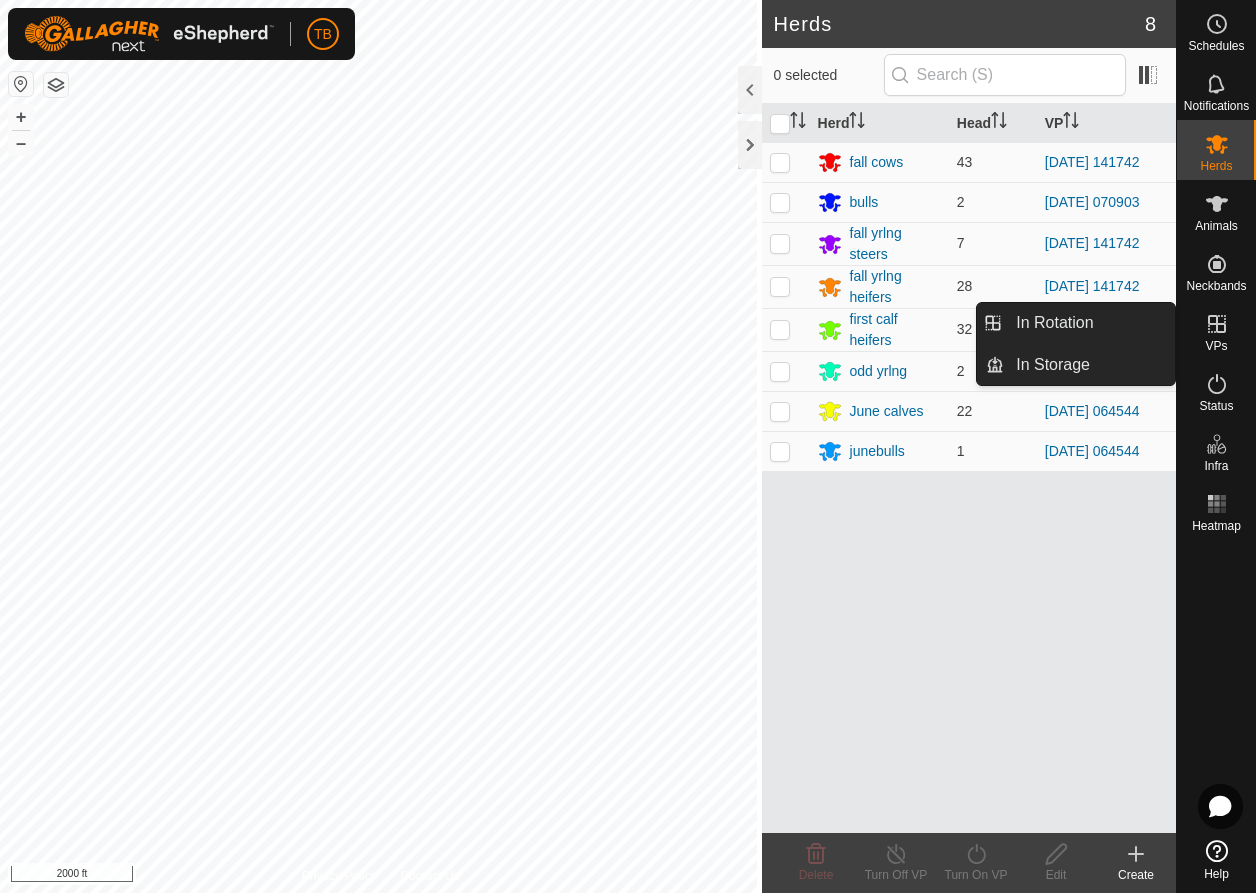 click on "VPs" at bounding box center (1216, 330) 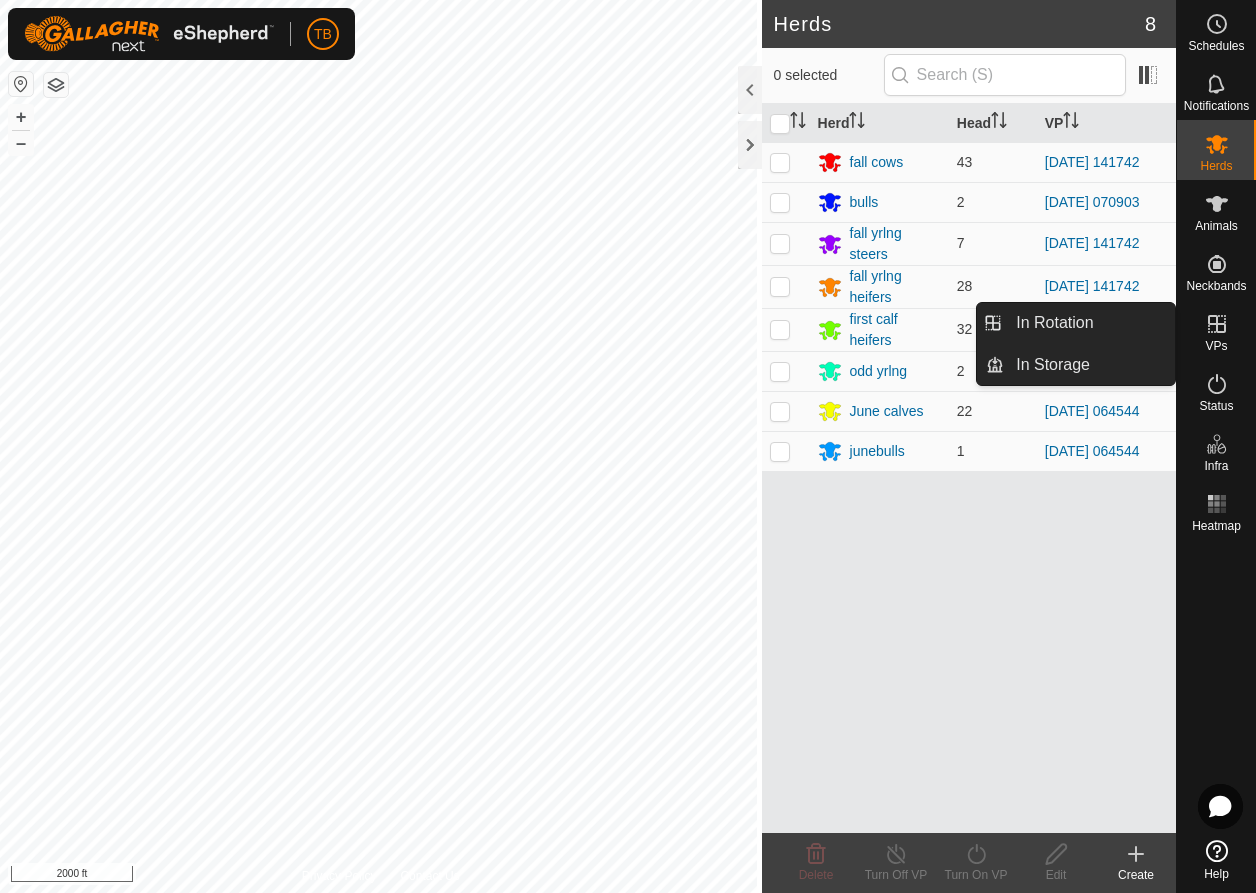 click 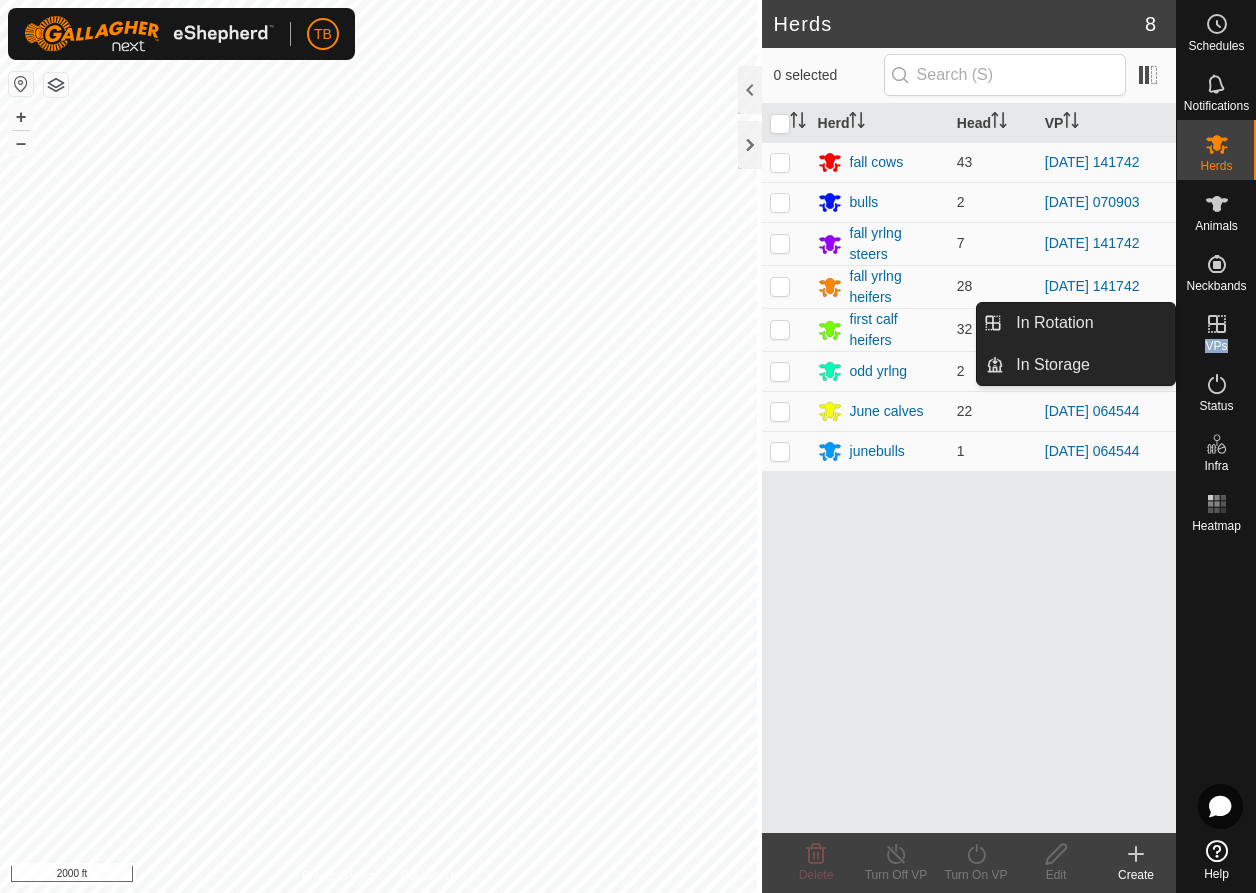 click 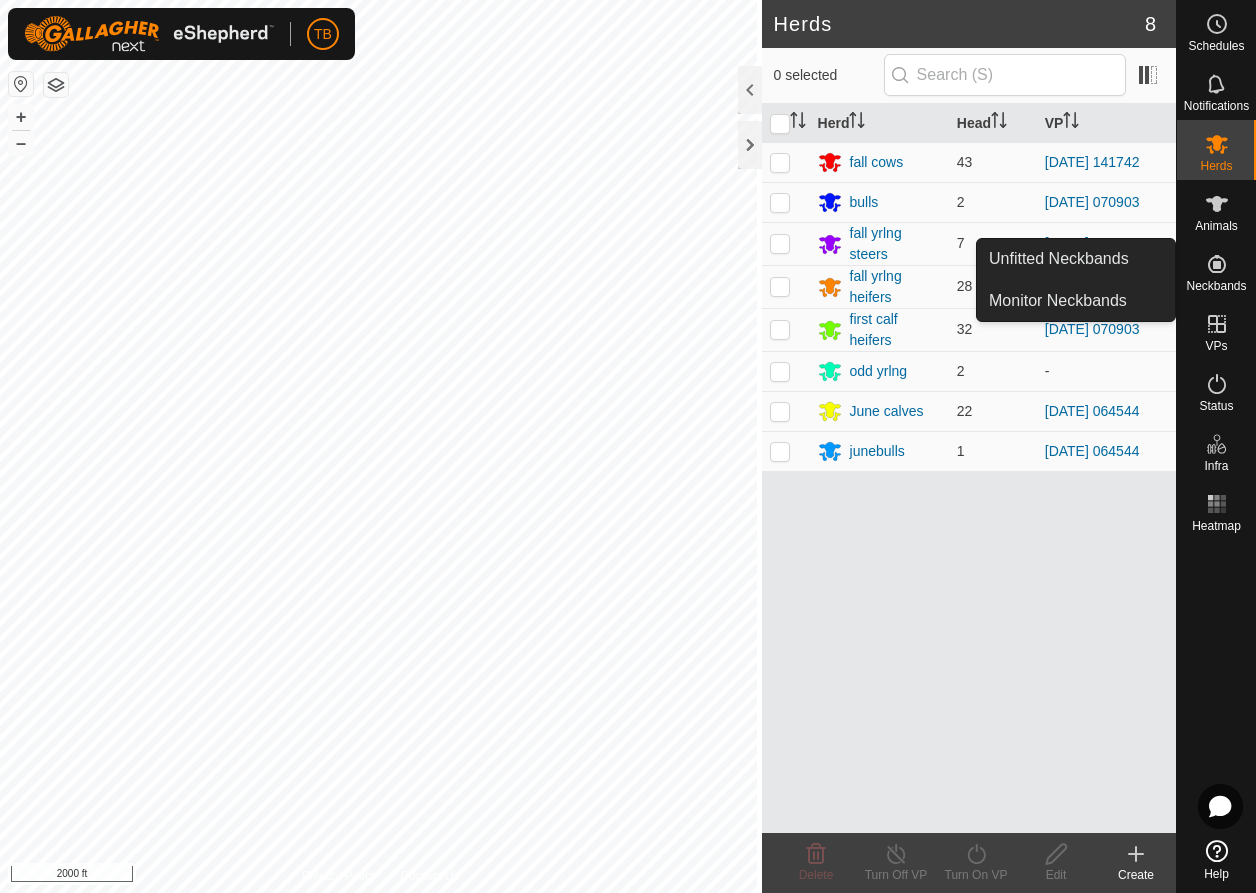 click on "Neckbands" at bounding box center [1216, 286] 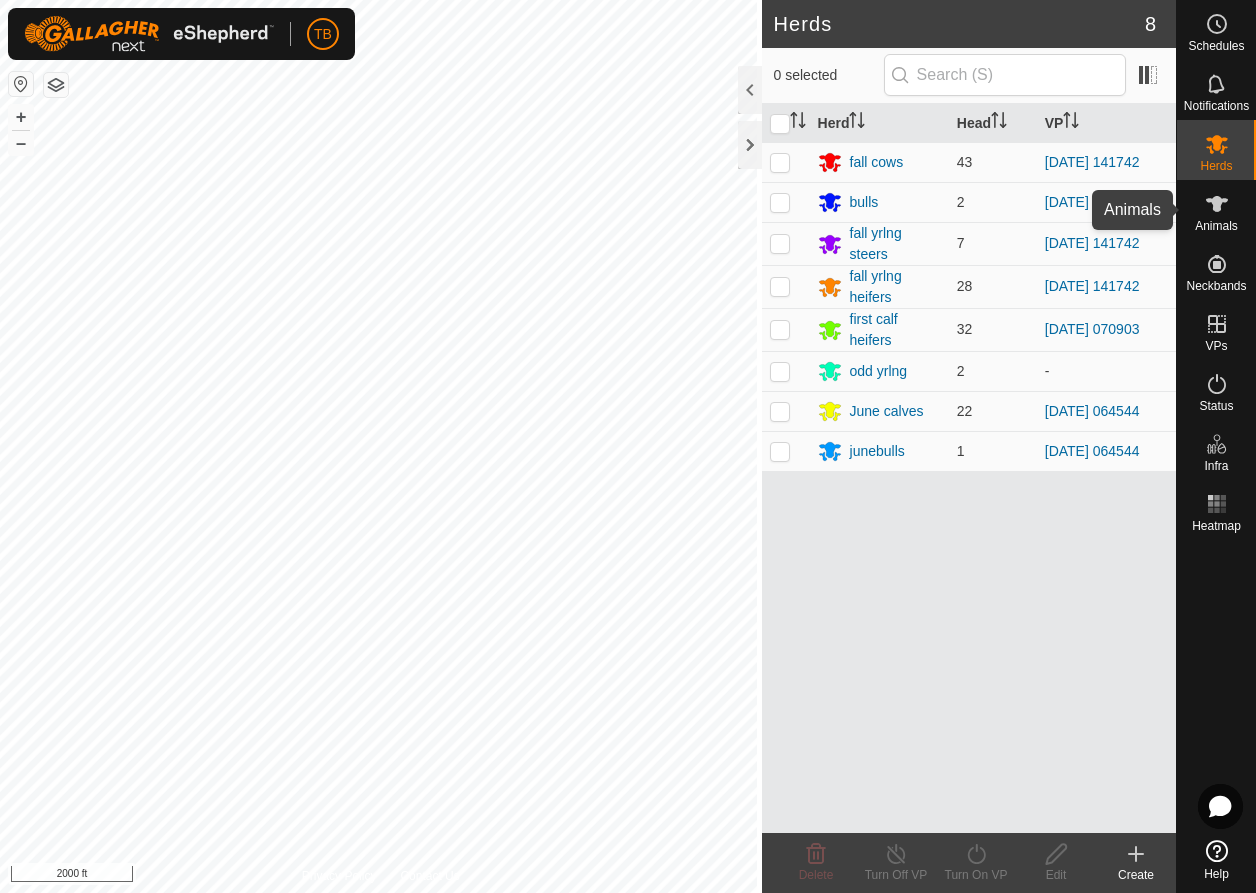 click 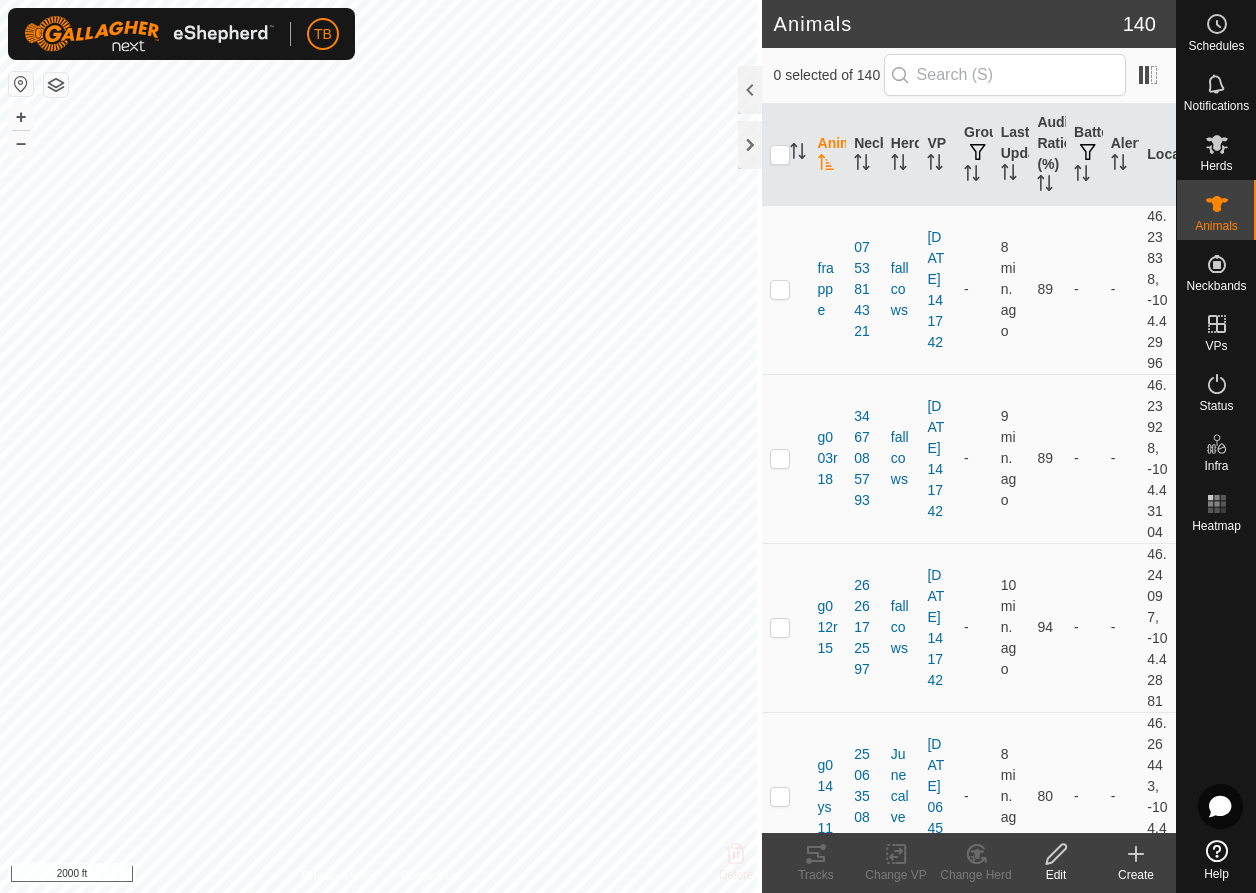 click 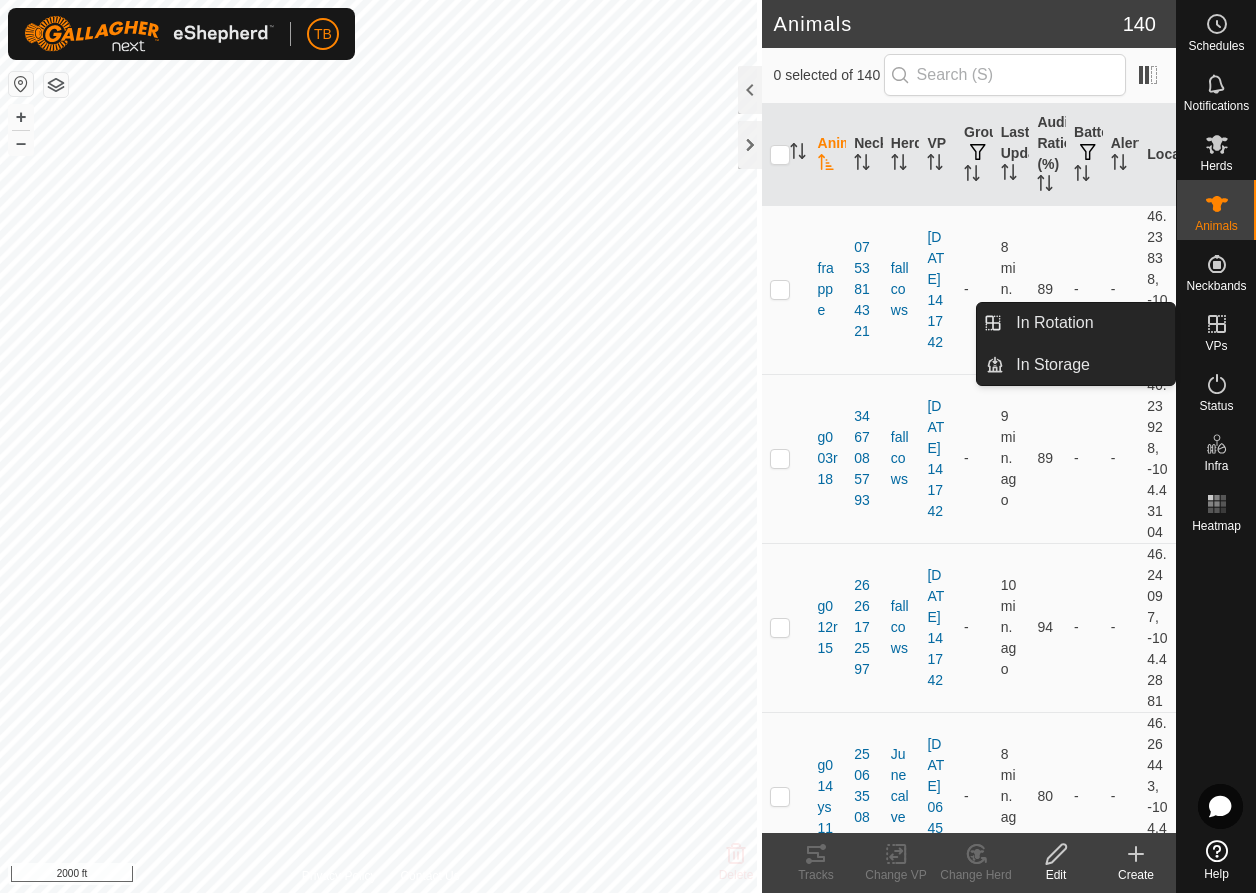 click at bounding box center (1217, 324) 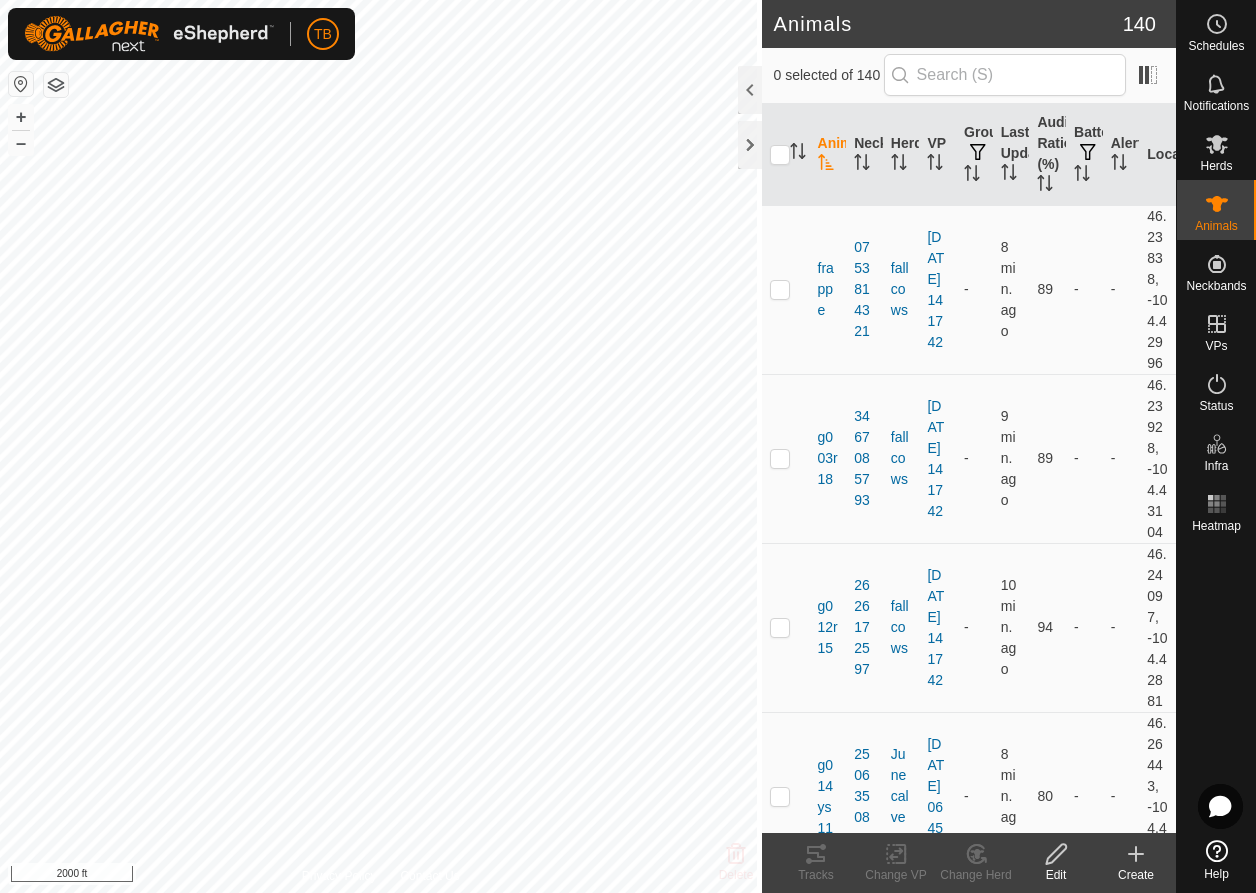 click 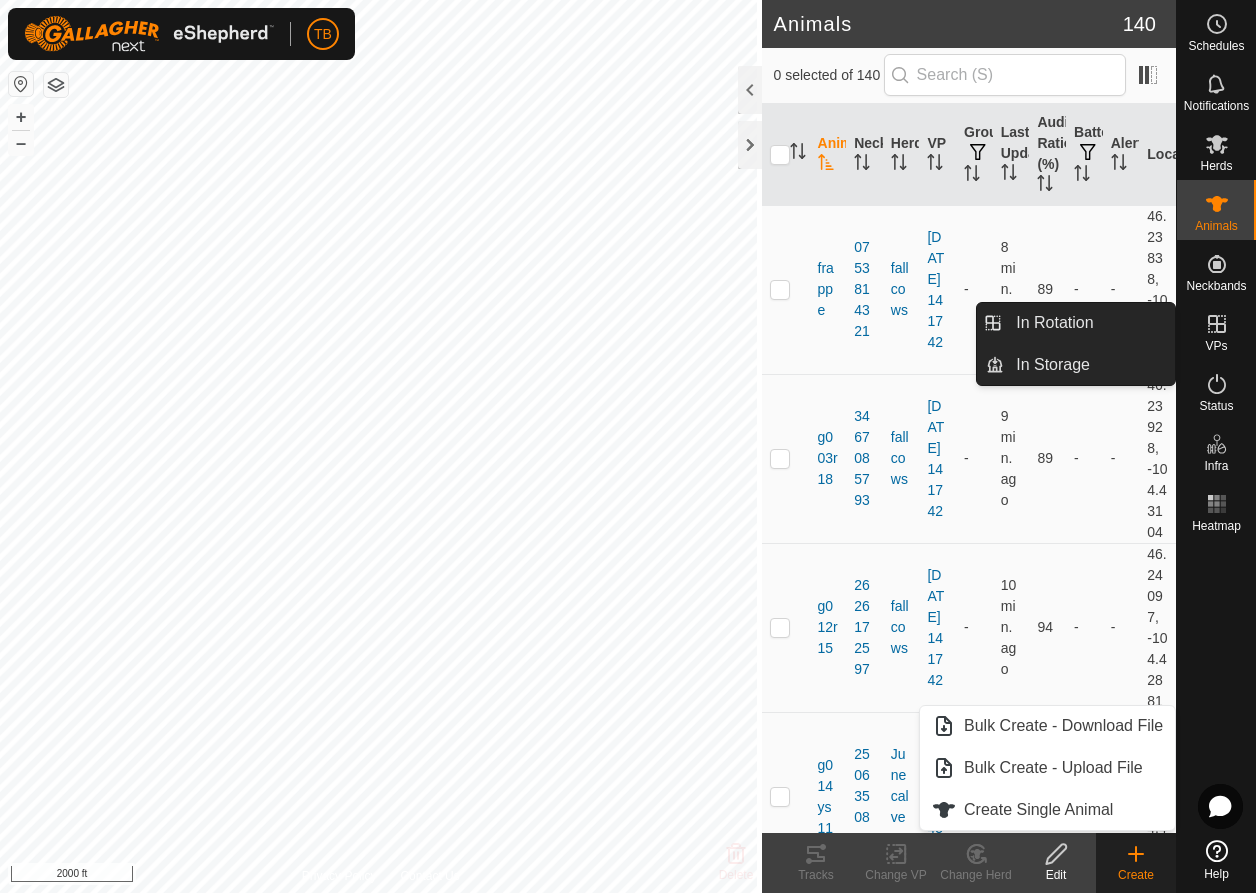 click on "VPs" at bounding box center [1216, 346] 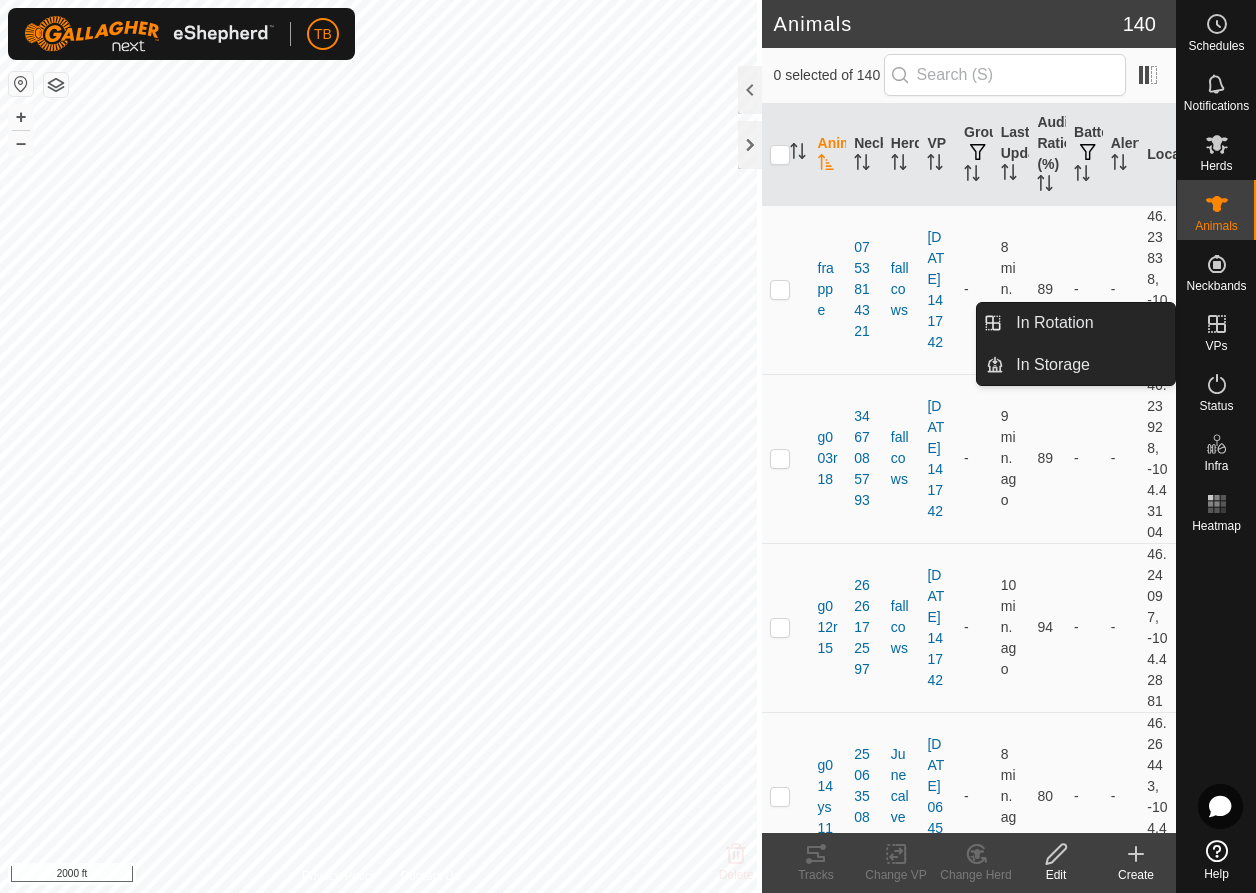 click on "In Rotation" at bounding box center (1089, 323) 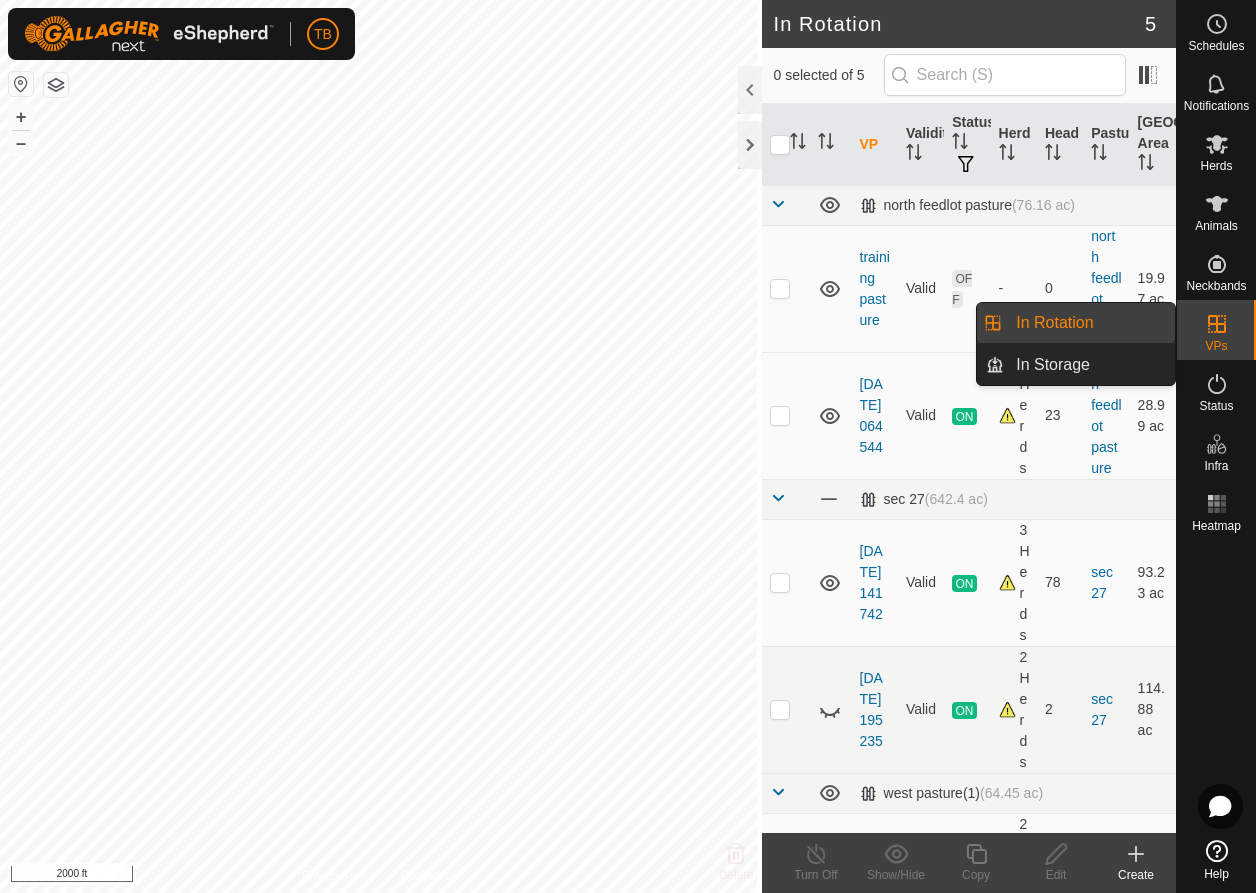 click 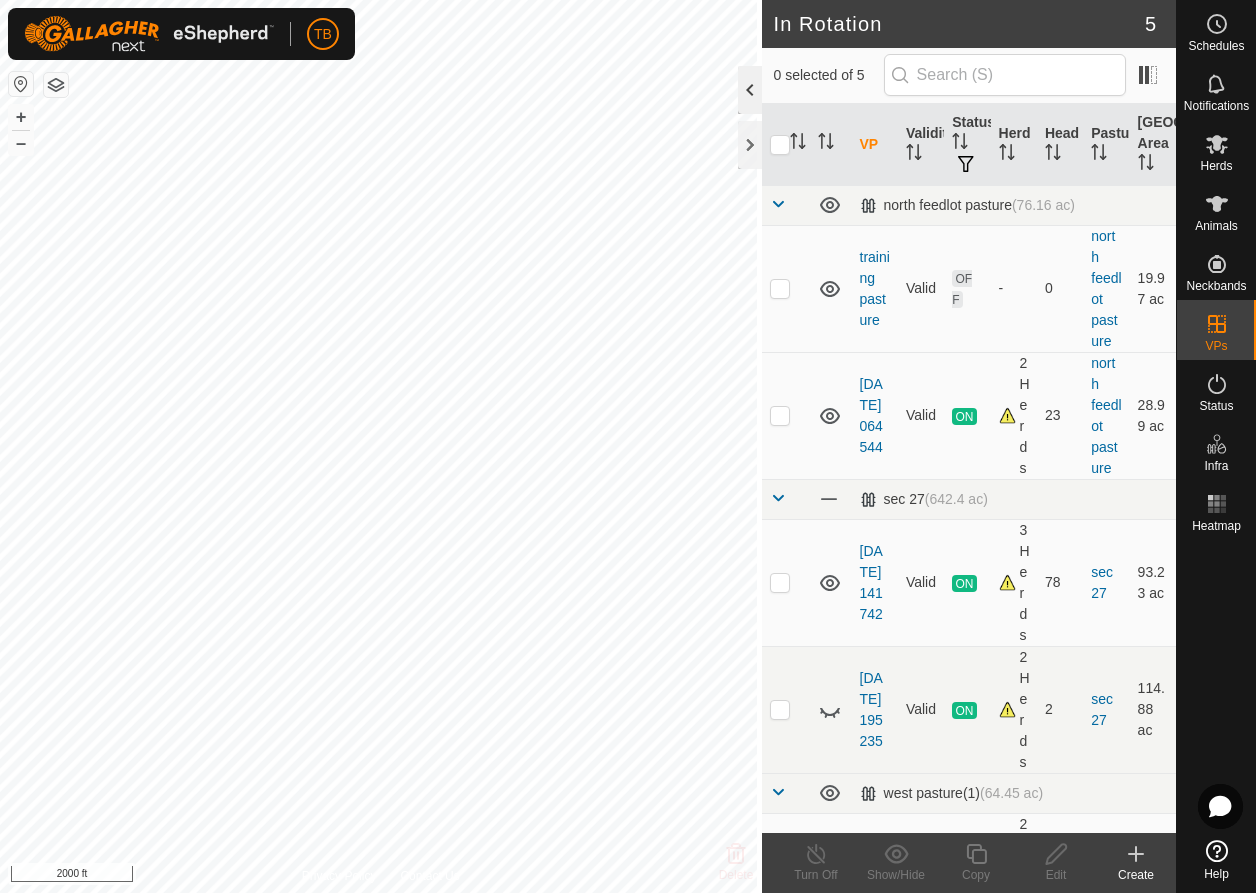click 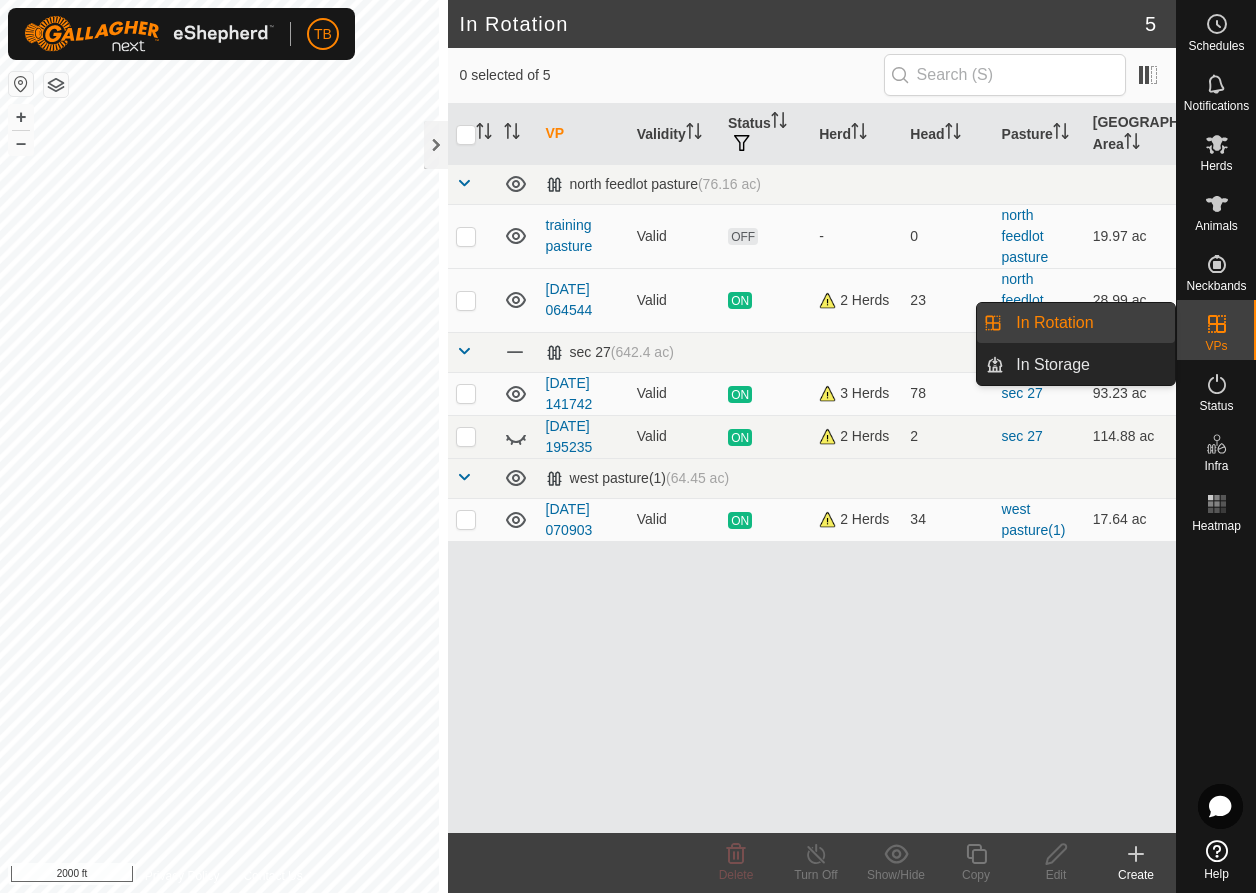 click on "VPs" at bounding box center (1216, 330) 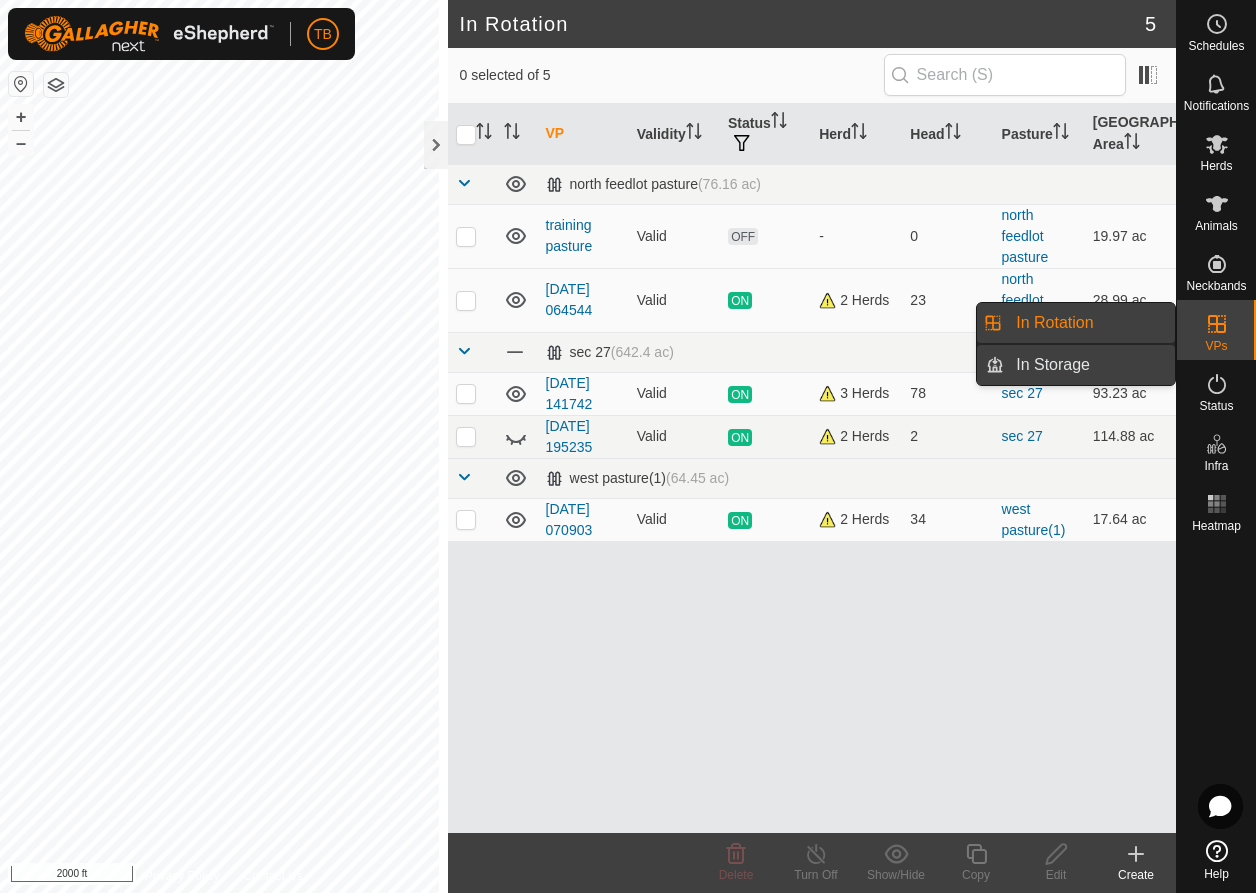 click on "In Storage" at bounding box center [1089, 365] 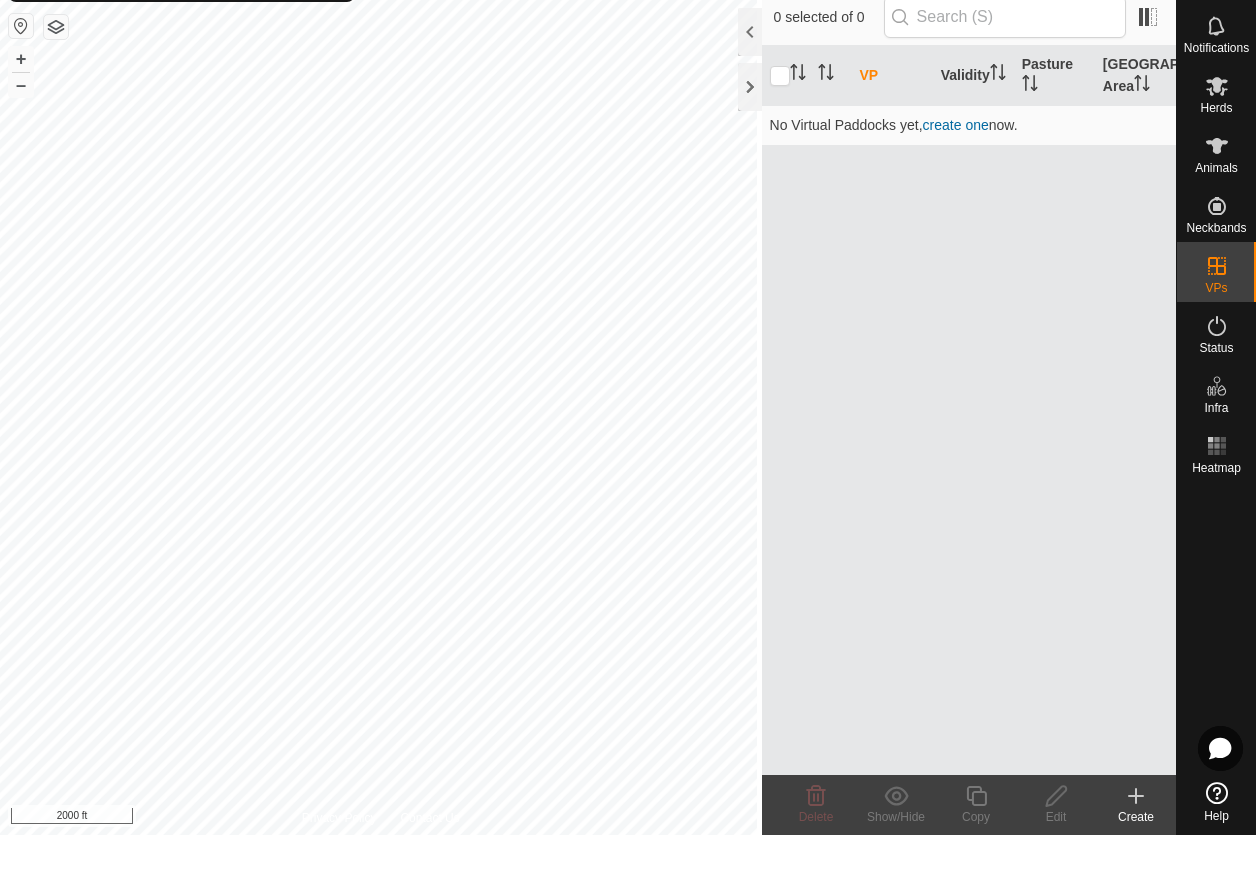 click 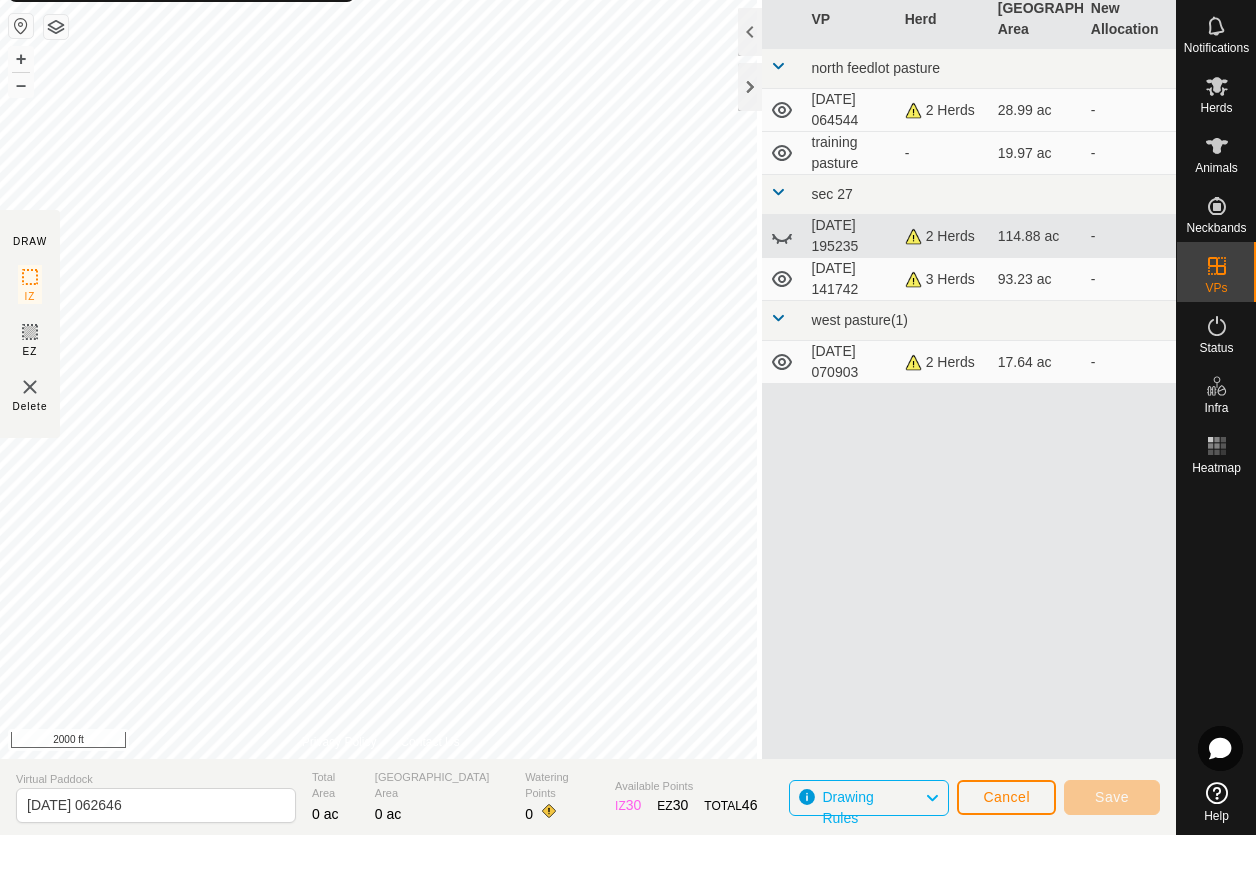 click on "DRAW IZ EZ Delete Privacy Policy Contact Us + – ⇧ i 2000 ft VP Area Comparison     VP   Herd   Grazing Area   New Allocation  north feedlot pasture  [DATE] 064544   2 Herds   28.99 ac   -   training pasture  -  19.97 ac   -  sec 27  [DATE] 195235   2 Herds   114.88 ac   -   [DATE] 141742   3 Herds   93.23 ac   -  west pasture(1)  [DATE] 070903   2 Herds   17.64 ac   -" 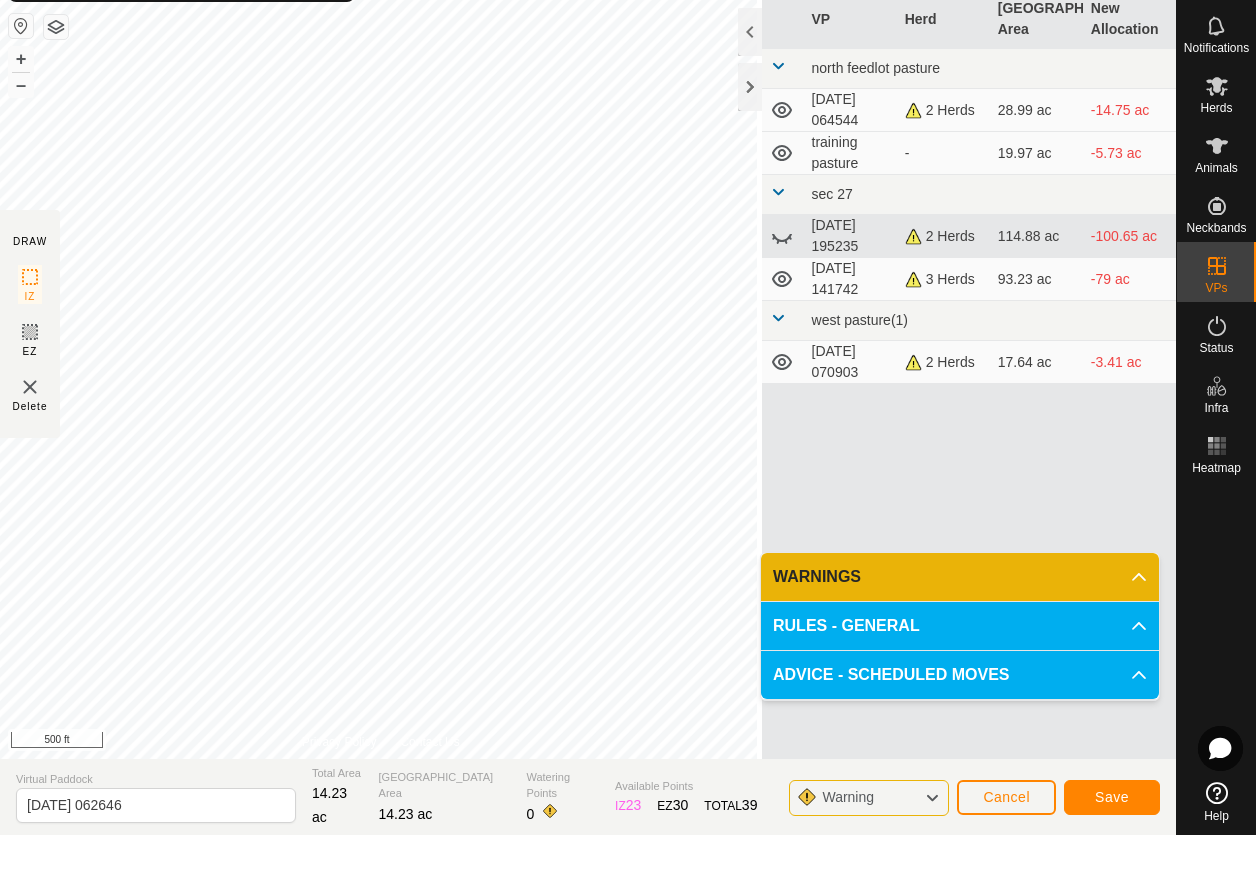 click on "Save" 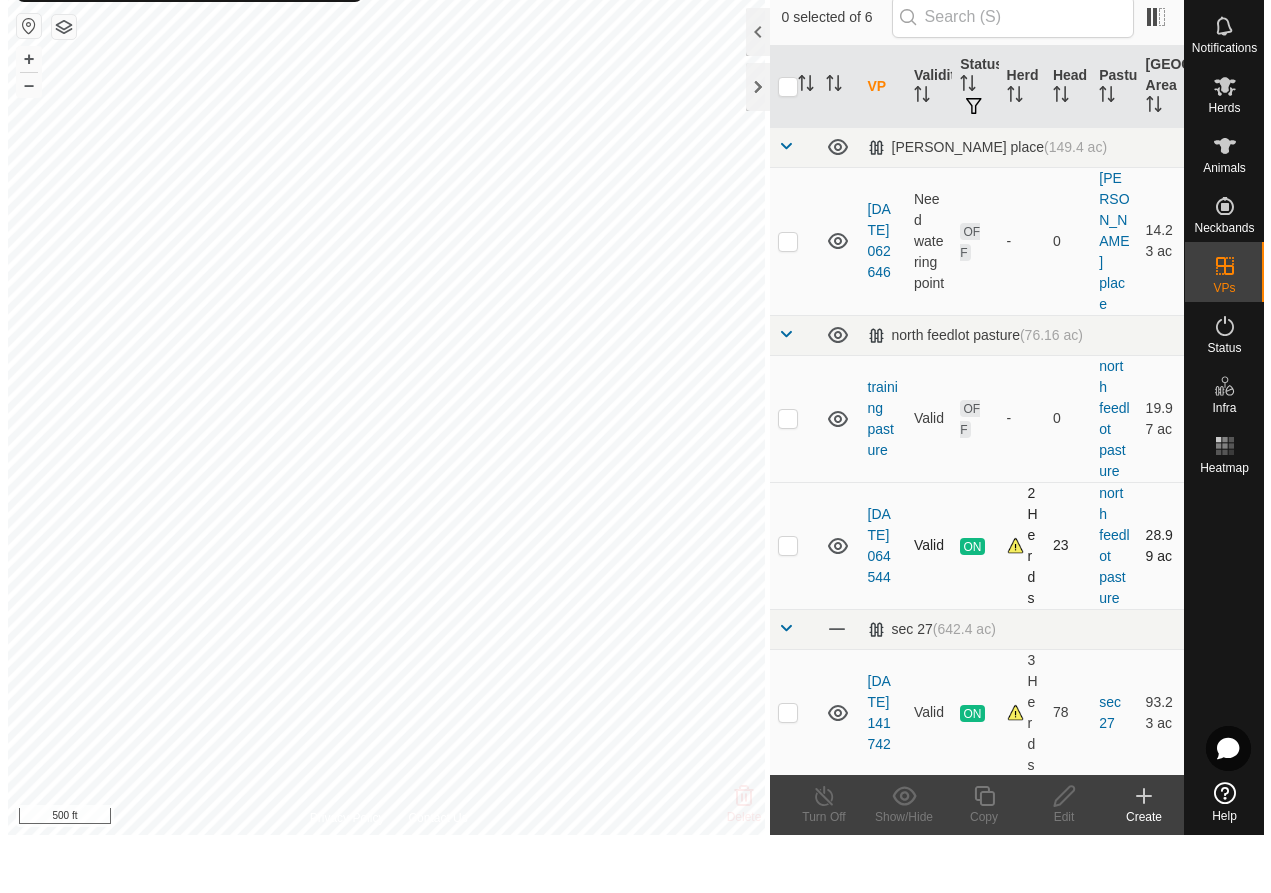 scroll, scrollTop: 15, scrollLeft: 0, axis: vertical 